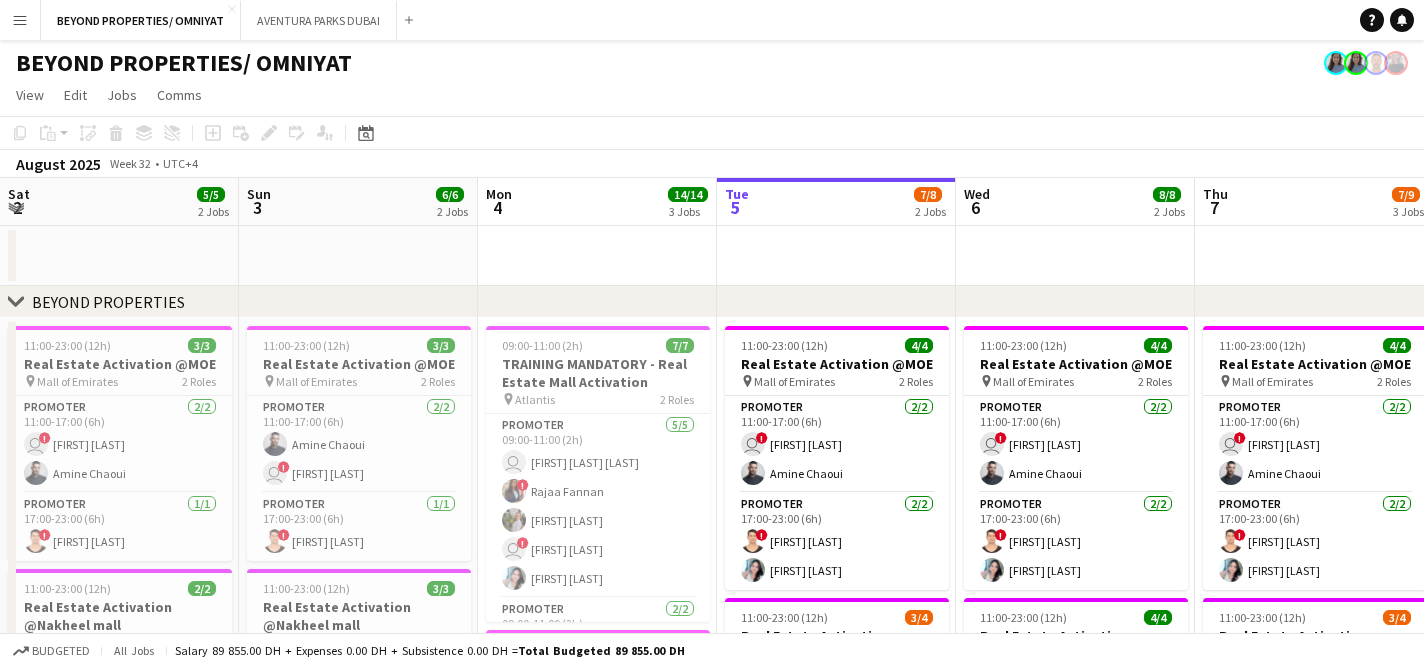 scroll, scrollTop: 0, scrollLeft: 0, axis: both 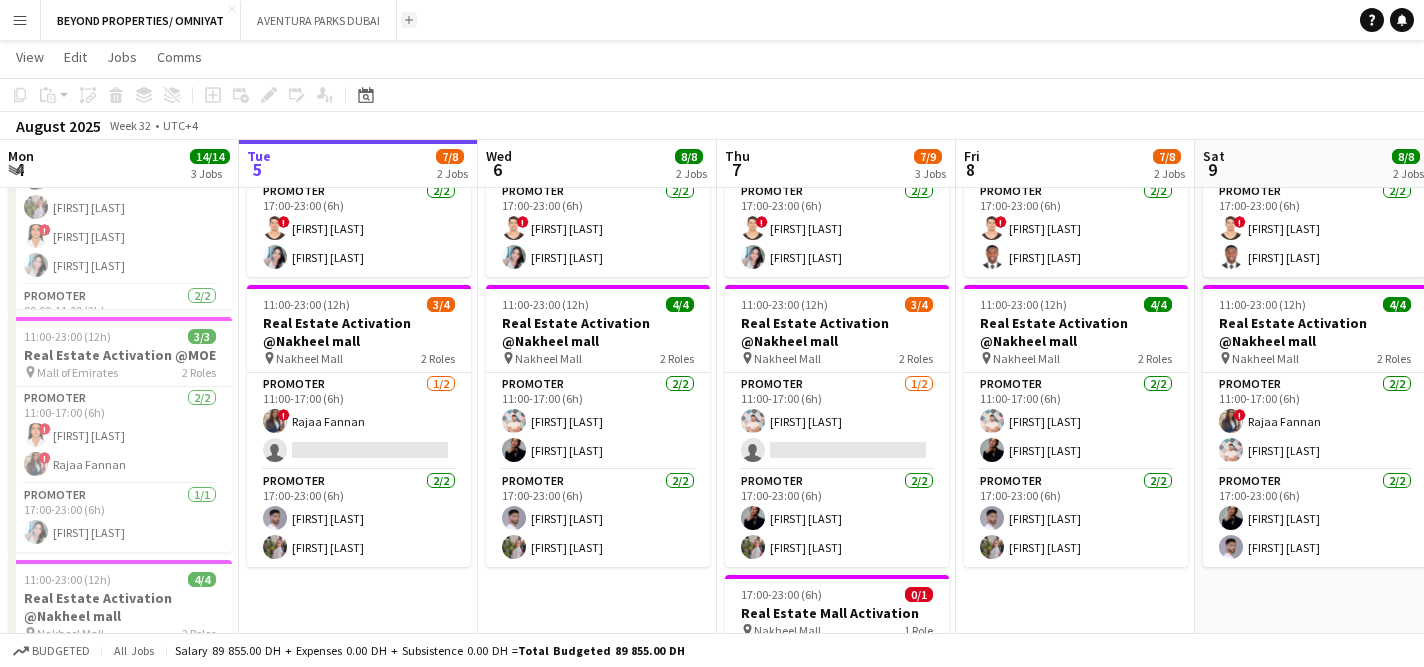 click on "Add" at bounding box center (409, 20) 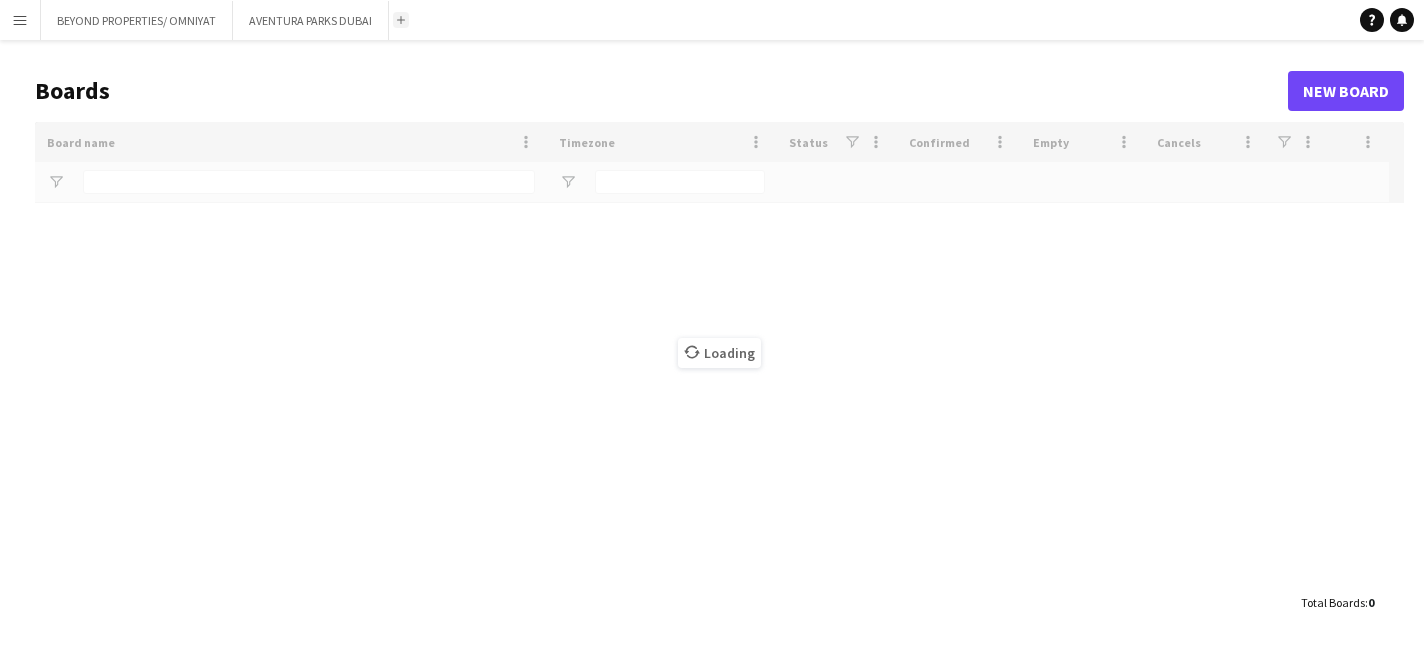 scroll, scrollTop: 0, scrollLeft: 0, axis: both 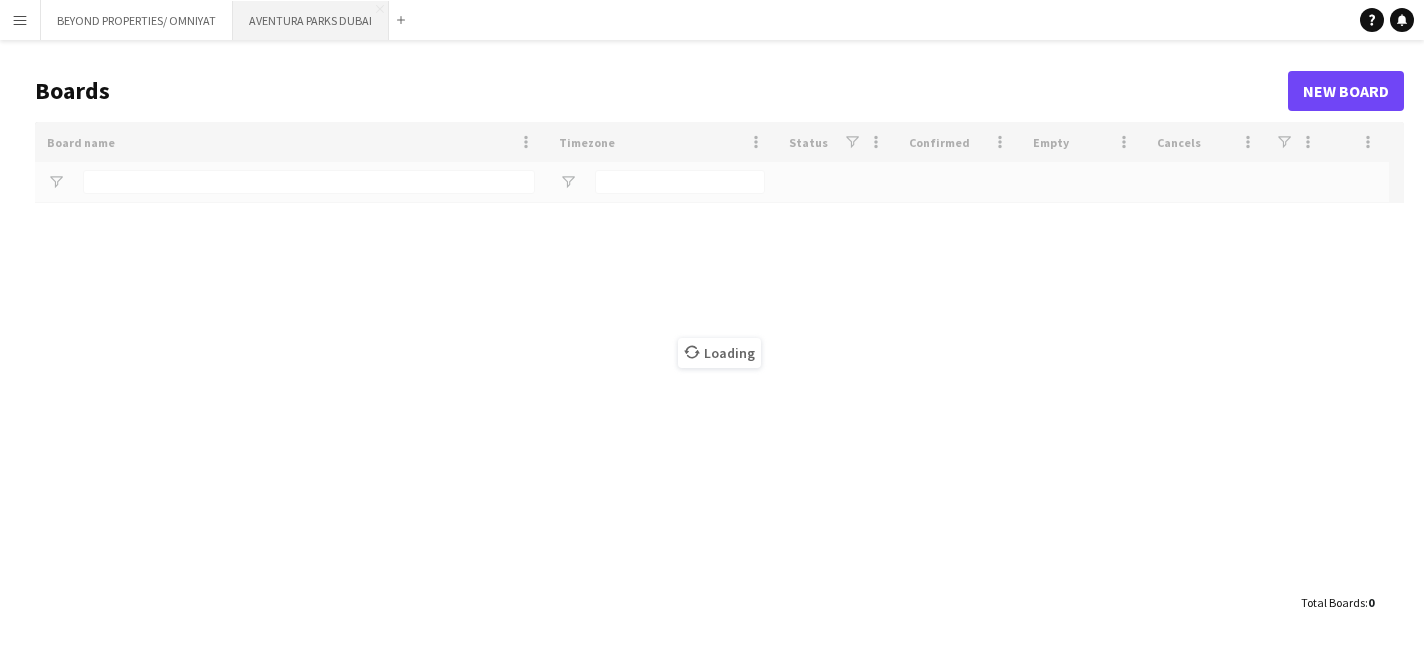 type on "*****" 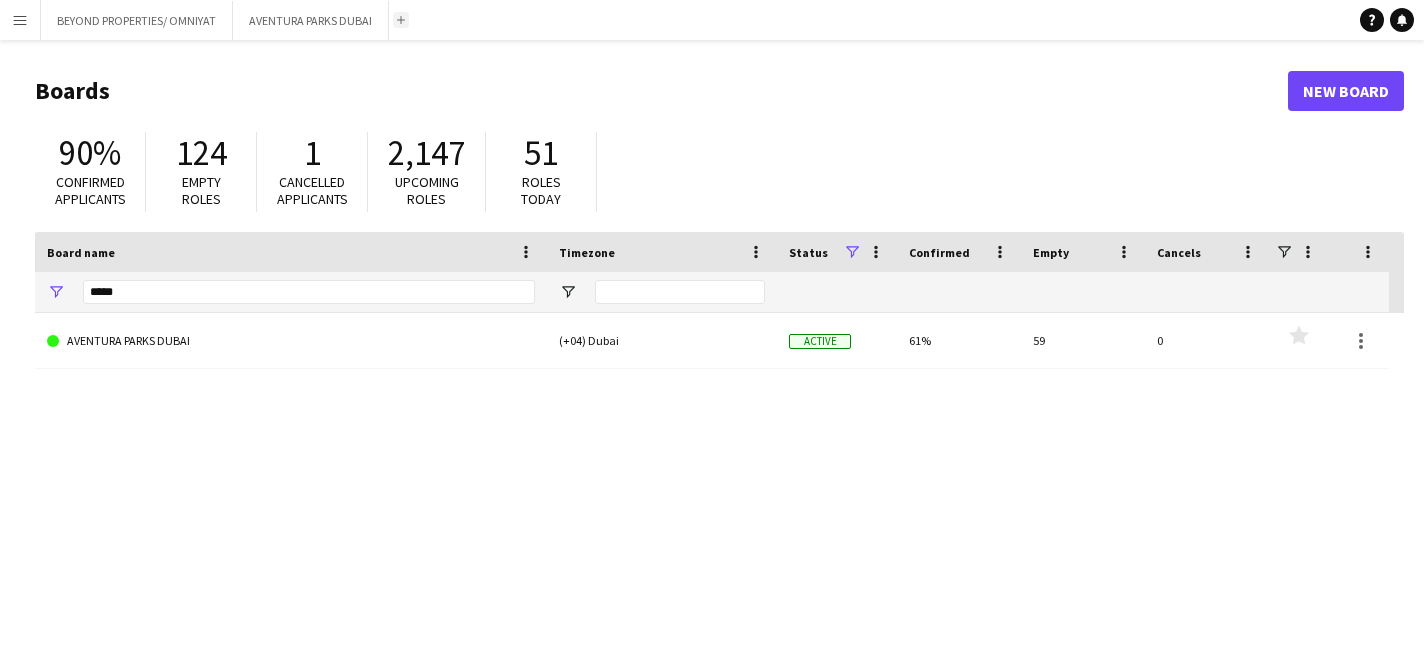 click on "Add" at bounding box center (401, 20) 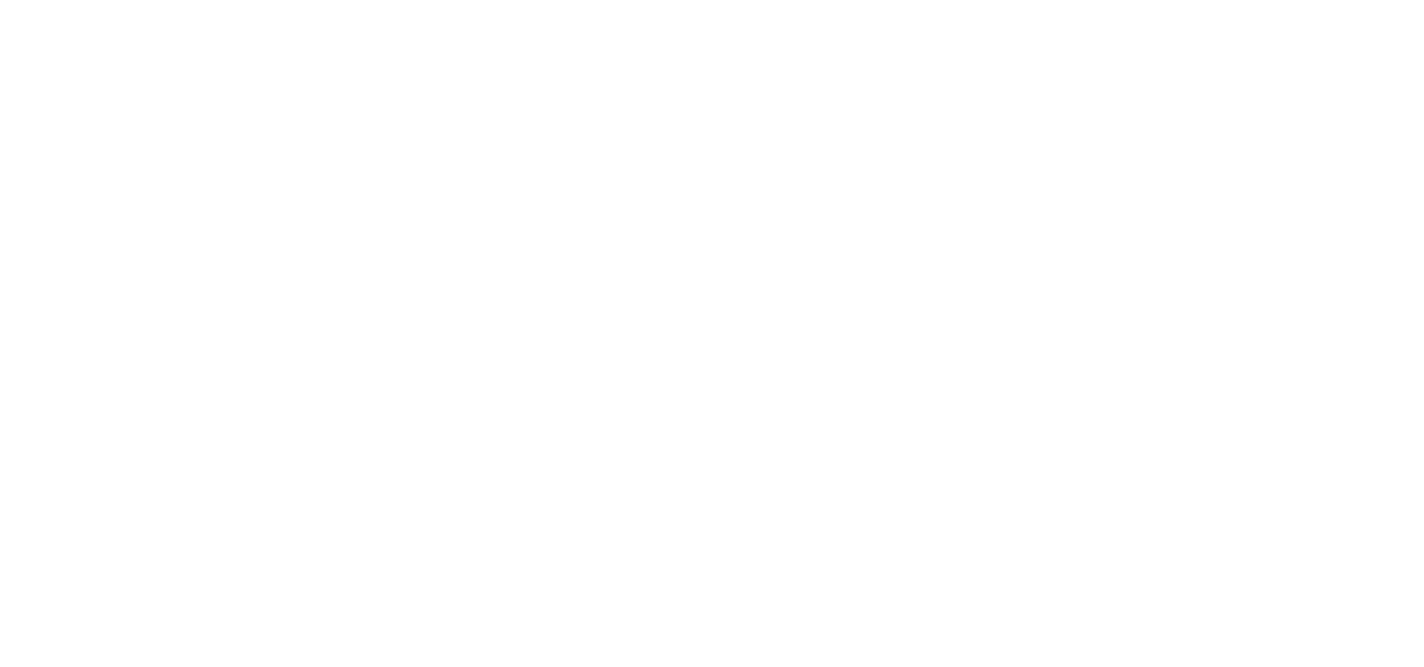 scroll, scrollTop: 0, scrollLeft: 0, axis: both 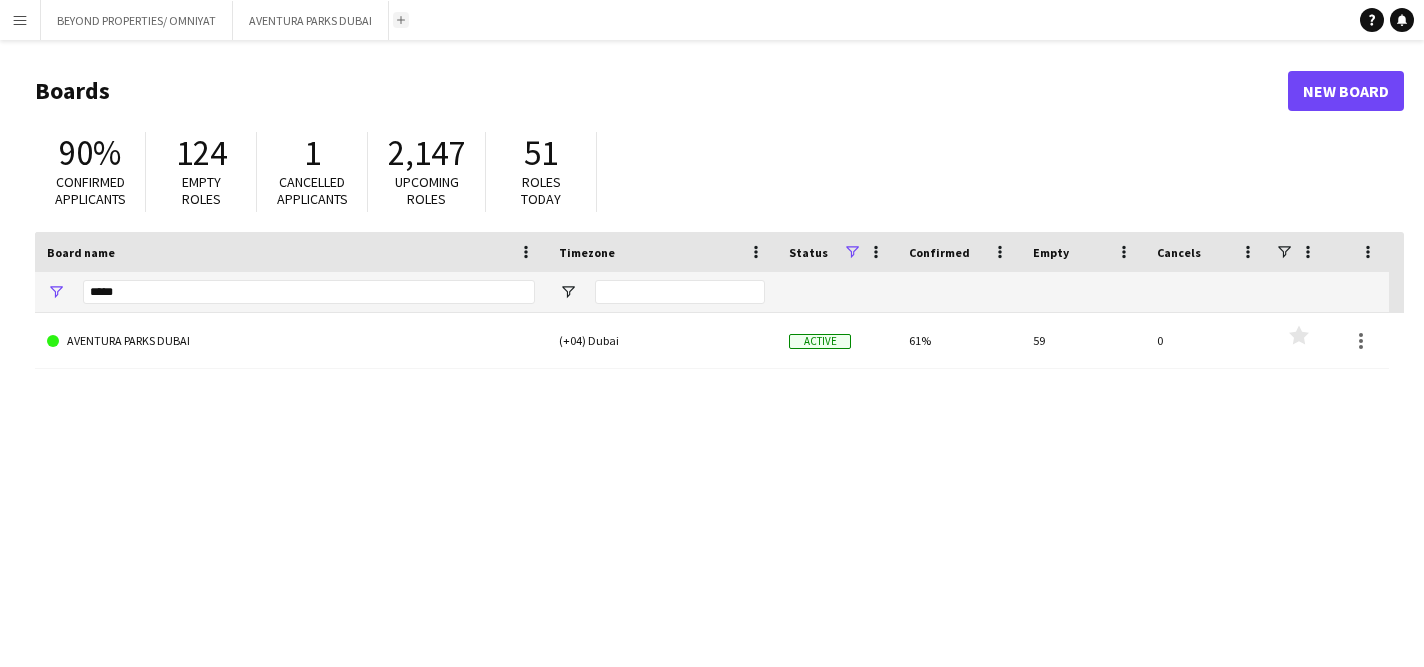 click on "Add" at bounding box center (401, 20) 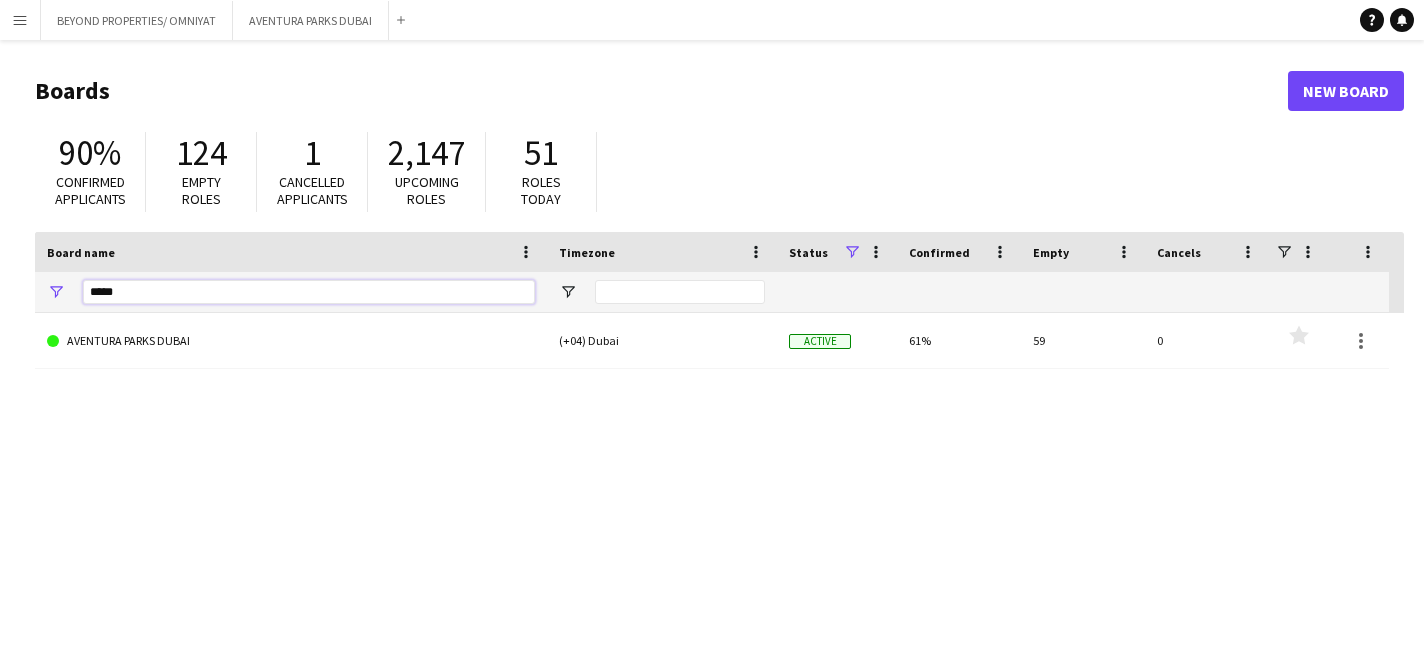 drag, startPoint x: 140, startPoint y: 294, endPoint x: 72, endPoint y: 293, distance: 68.007355 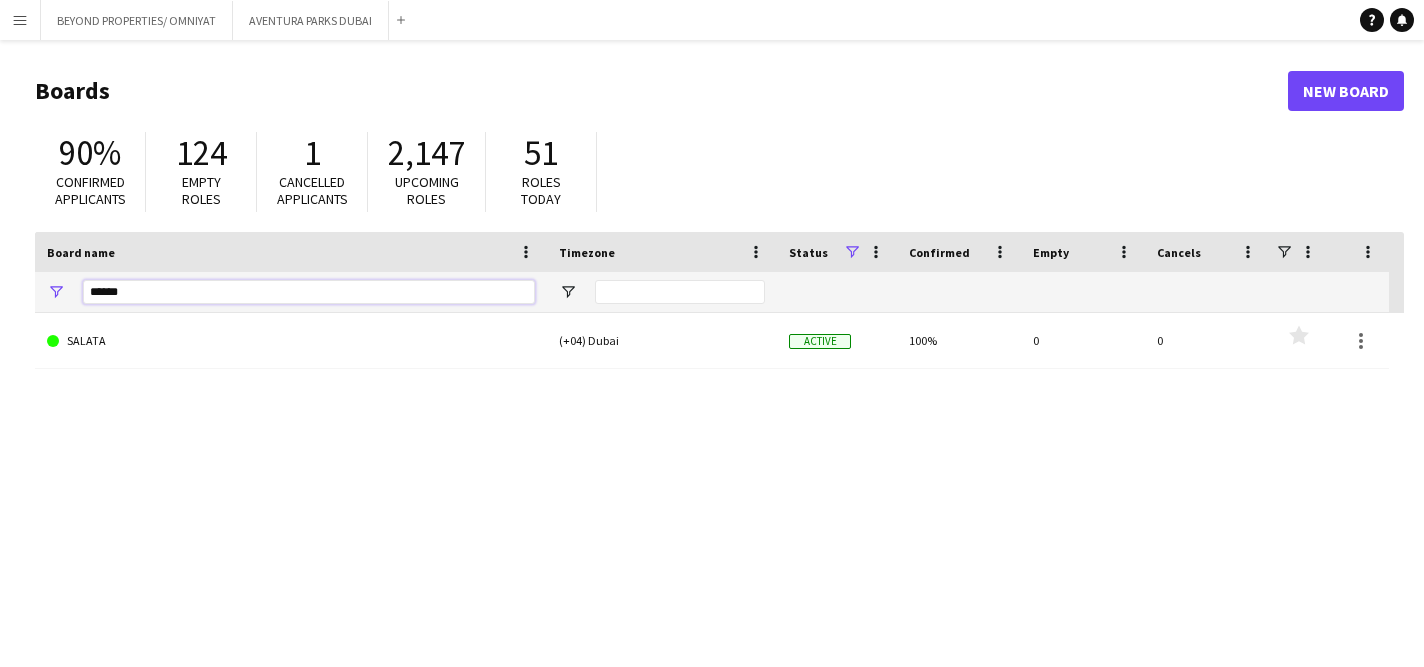 type on "******" 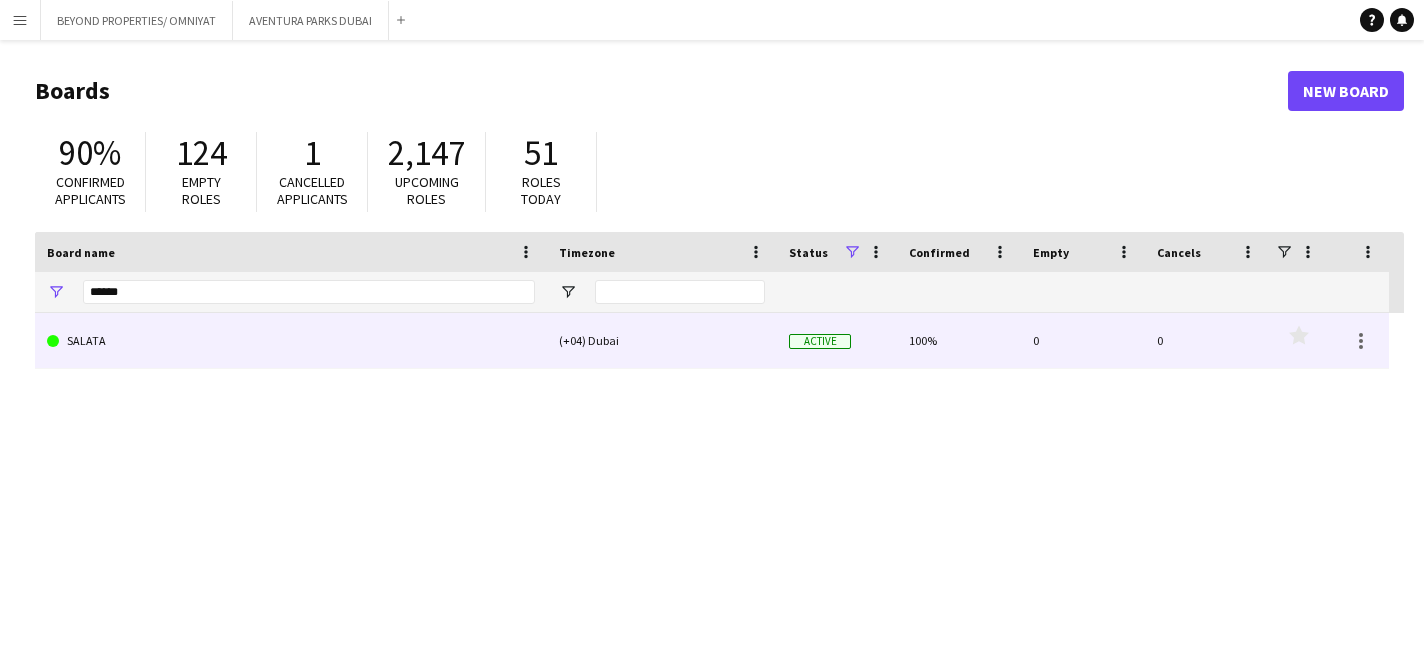 click on "SALATA" 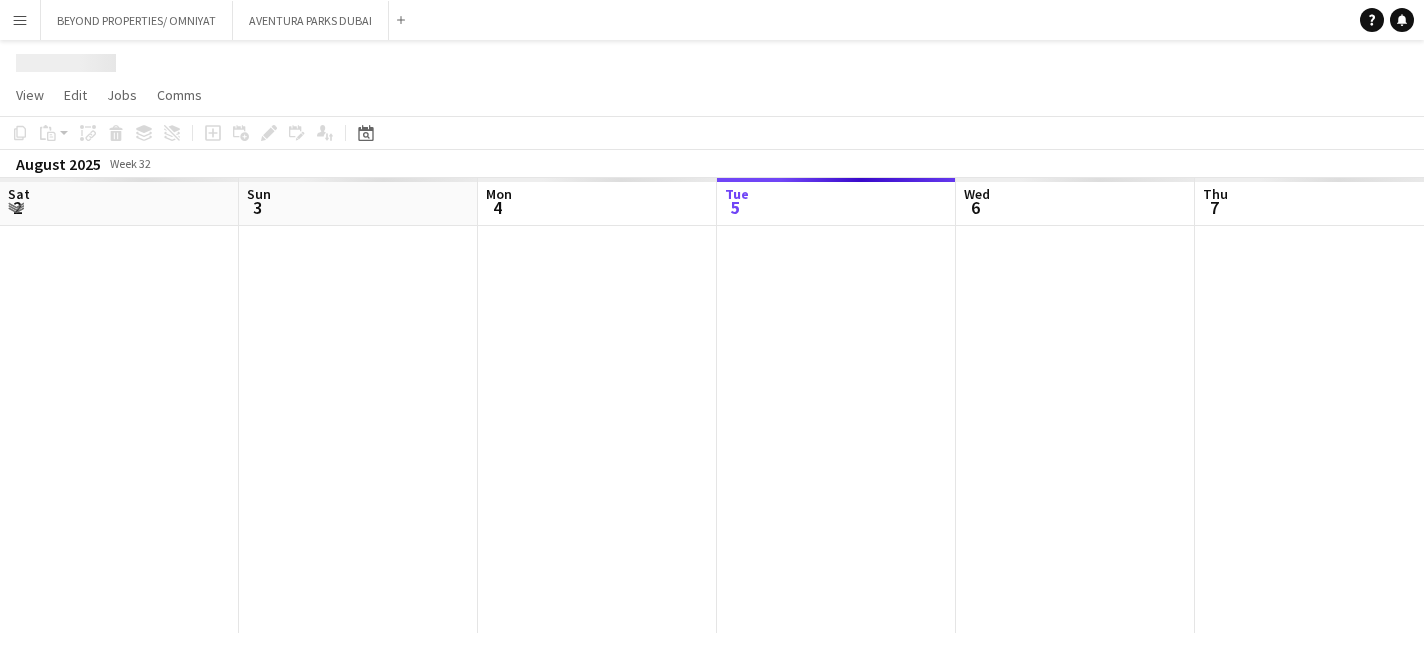 scroll, scrollTop: 0, scrollLeft: 478, axis: horizontal 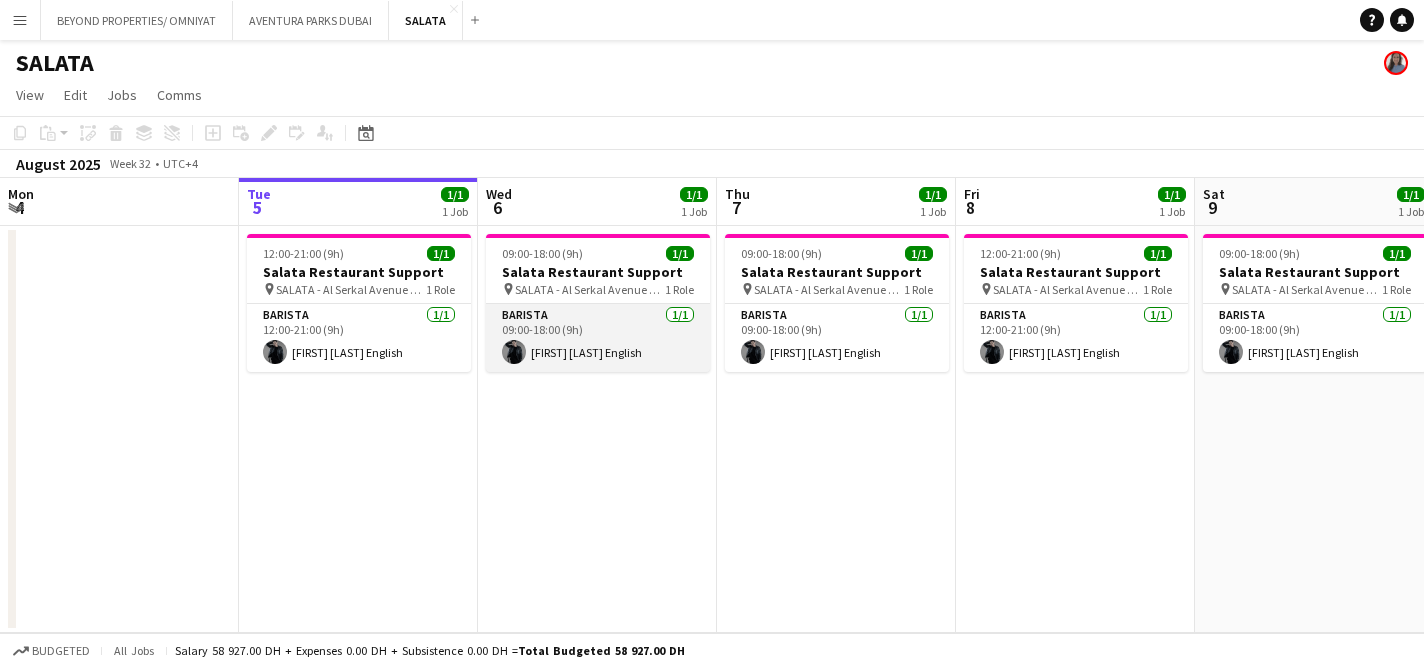 click on "Barista   1/1   09:00-18:00 (9h)
Nathan piolo English" at bounding box center [598, 338] 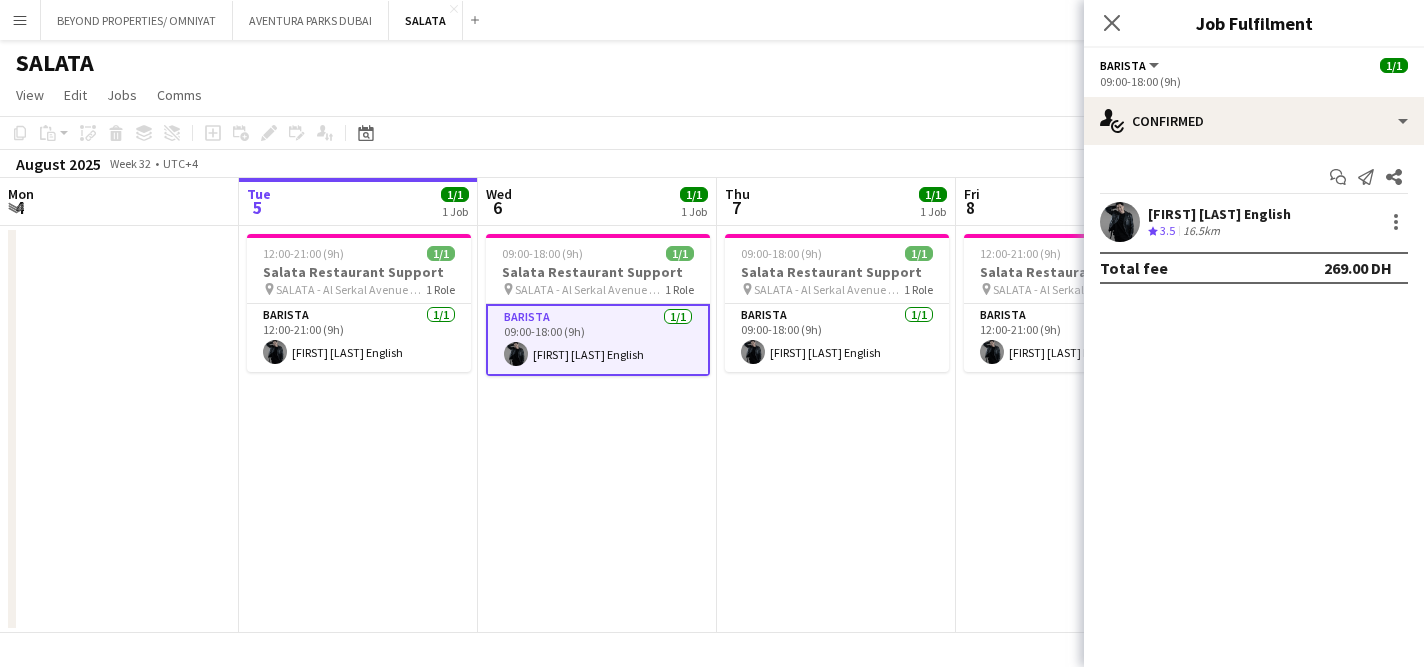 click on "09:00-18:00 (9h)" 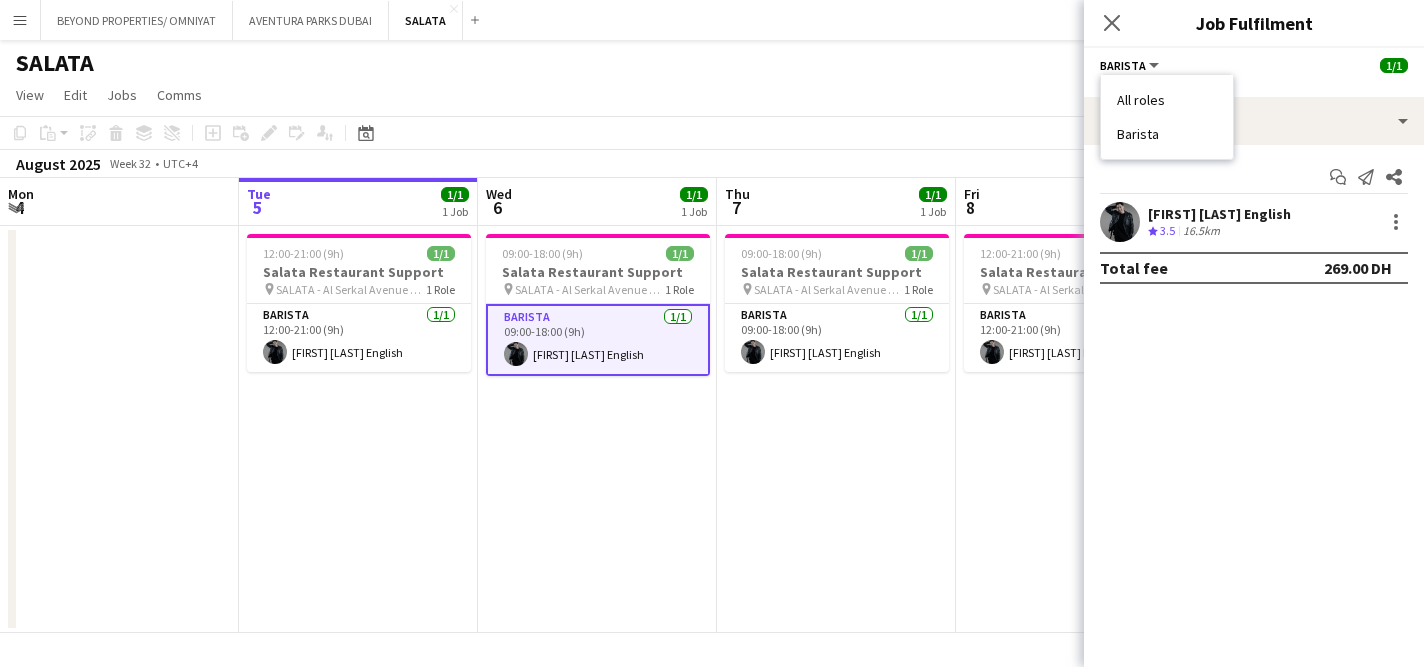 click on "Barista   All roles   Barista   1/1   09:00-18:00 (9h)" 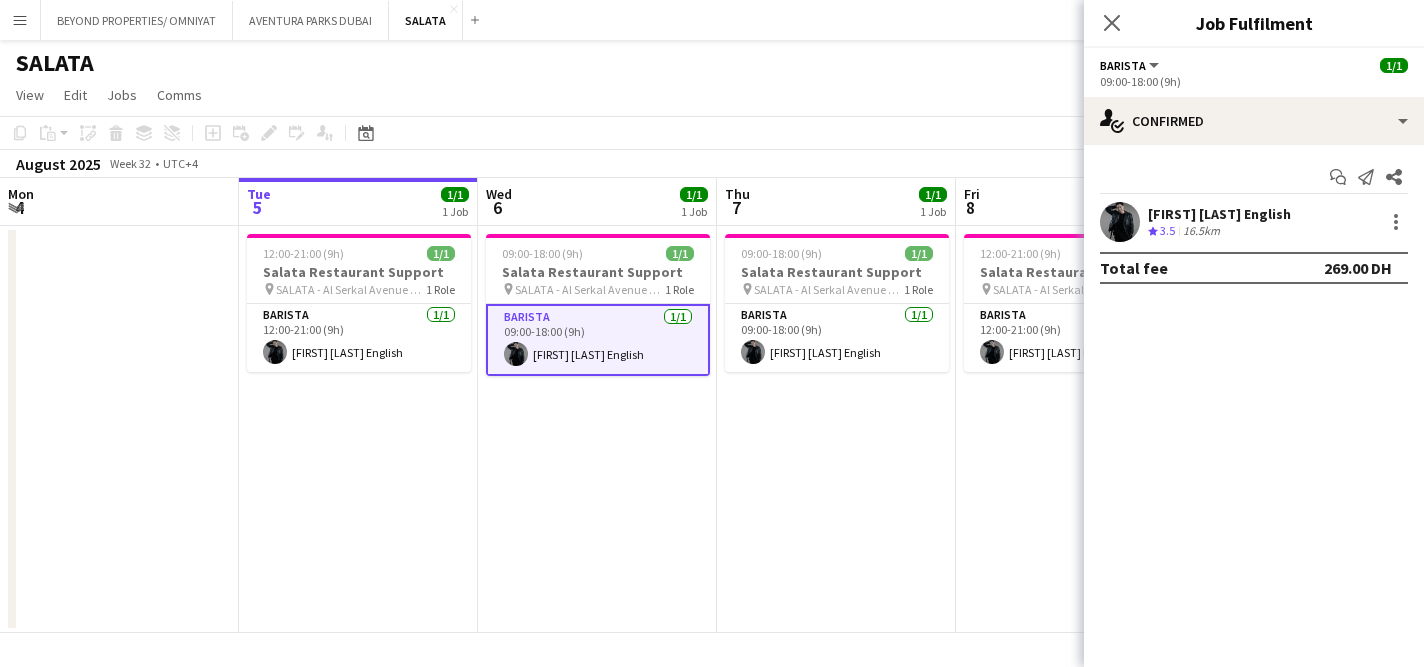 click on "09:00-18:00 (9h)" 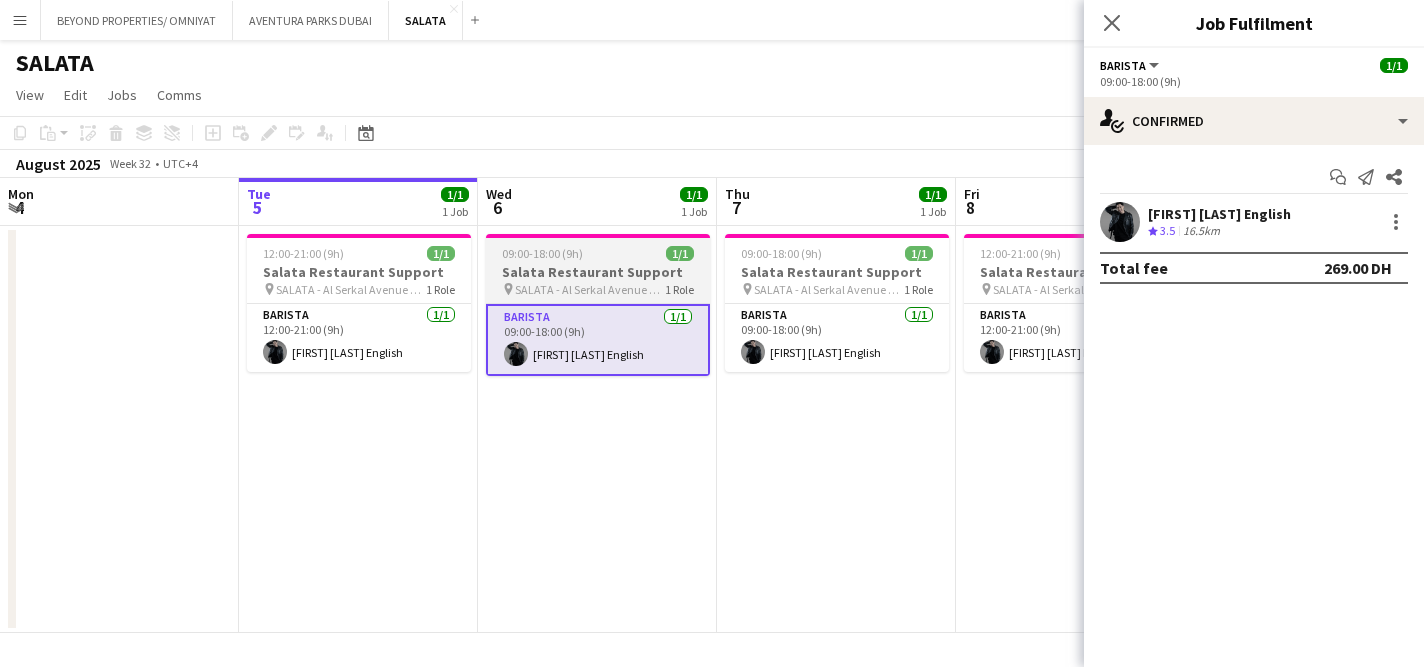 click on "SALATA - Al Serkal Avenue Al Quoz" at bounding box center [590, 289] 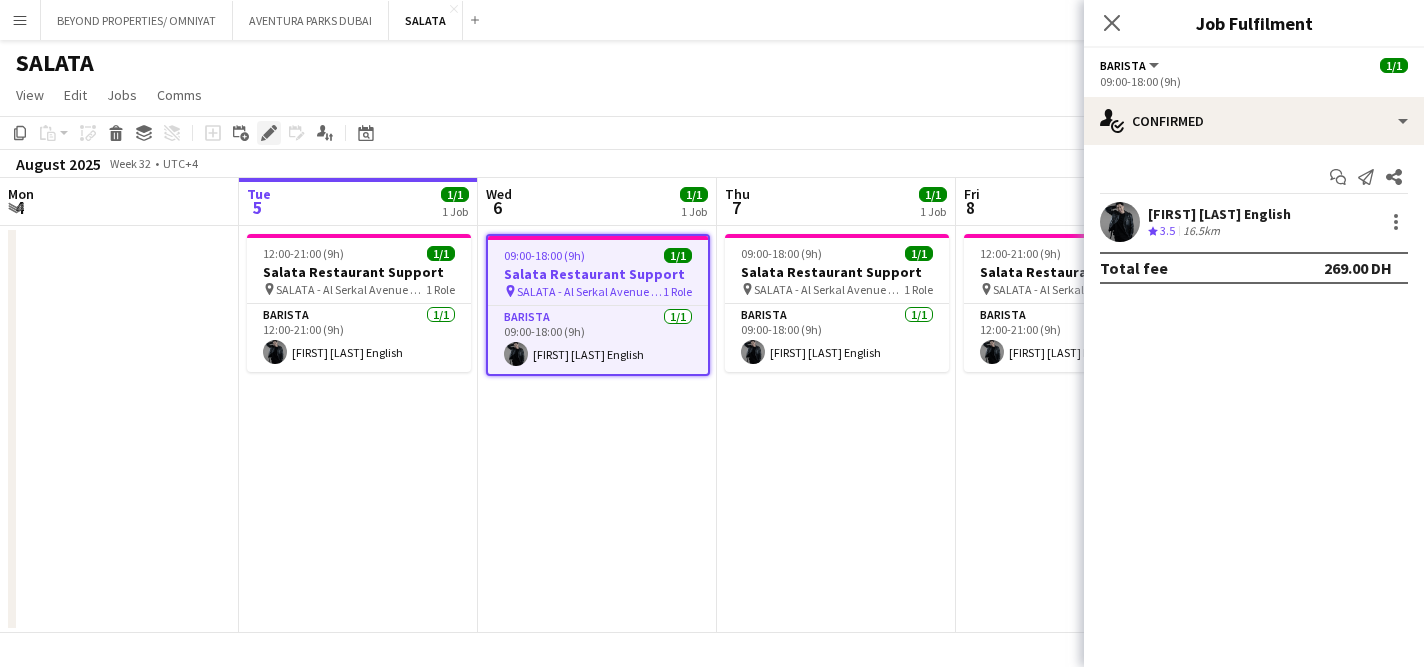 click 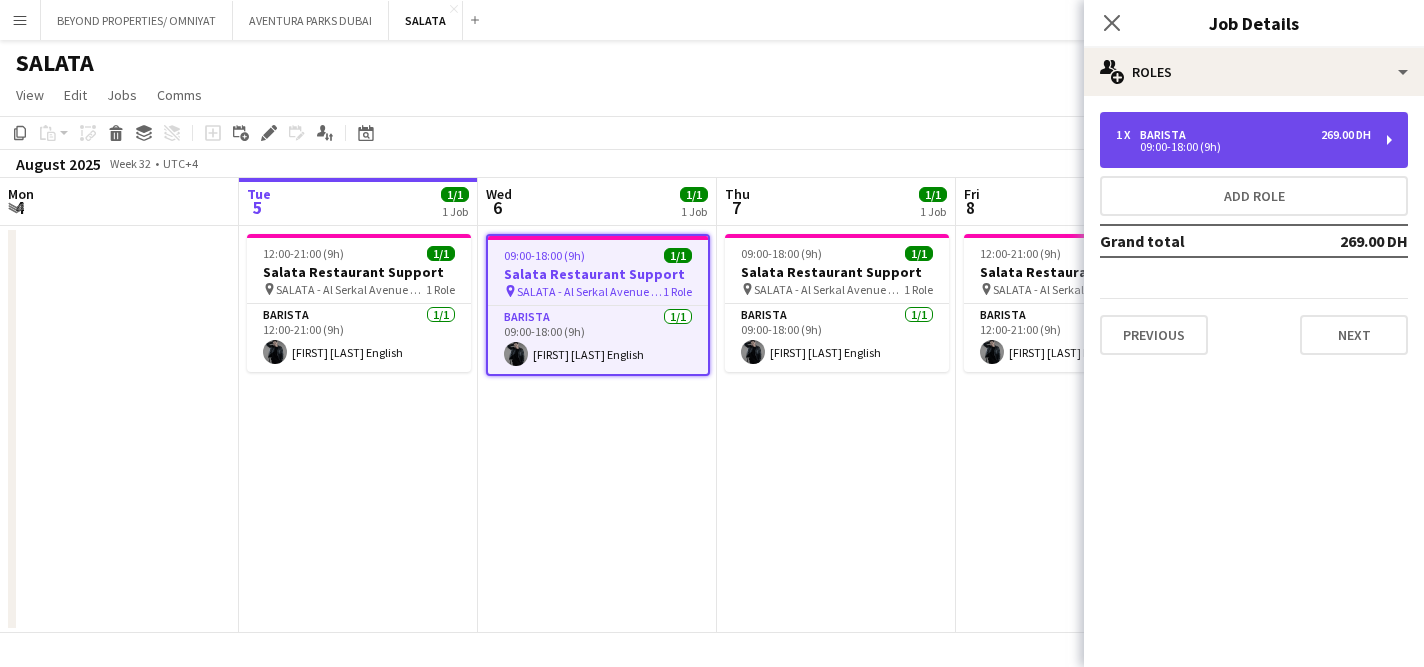 click on "09:00-18:00 (9h)" at bounding box center [1243, 147] 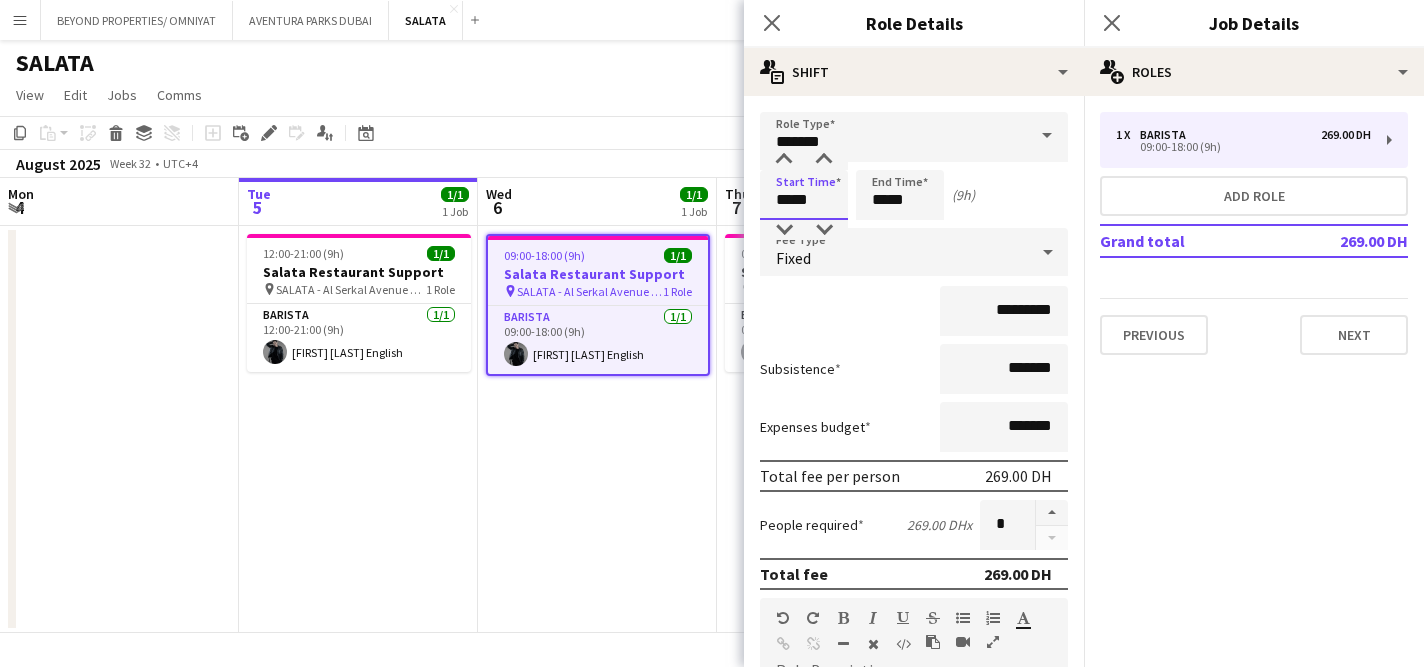 click on "*****" at bounding box center [804, 195] 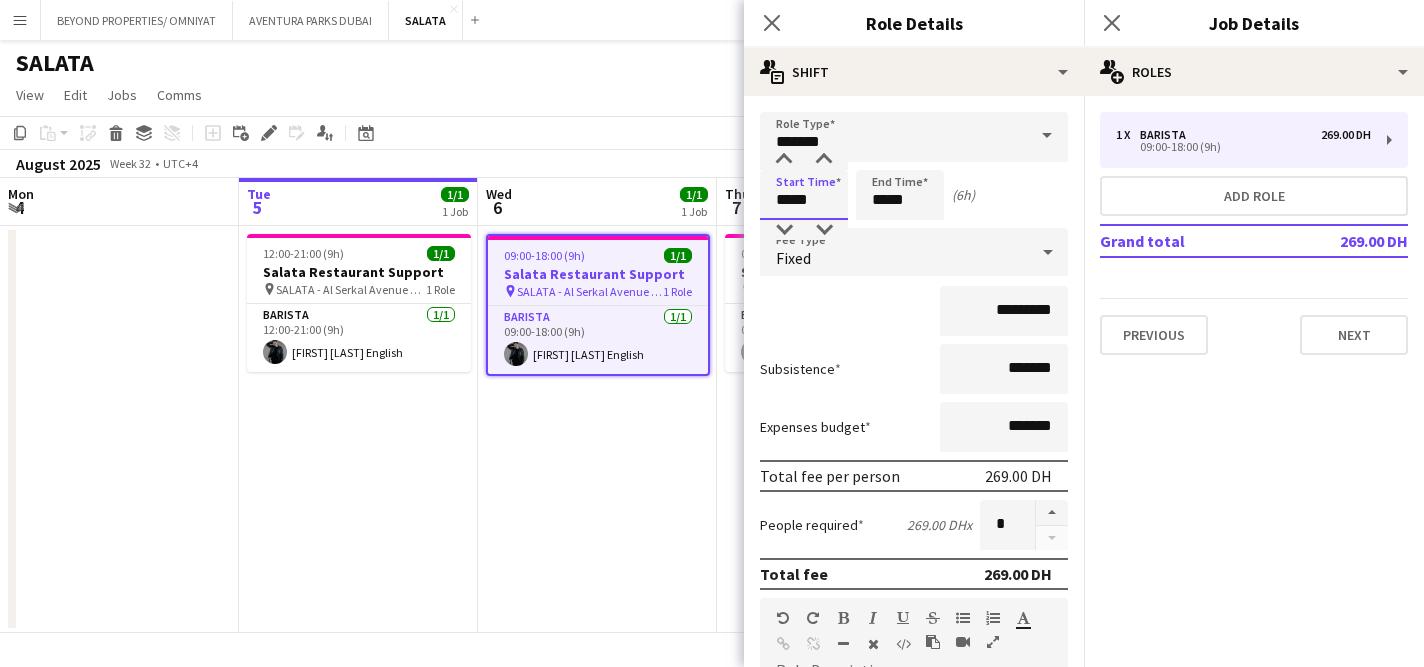type on "*****" 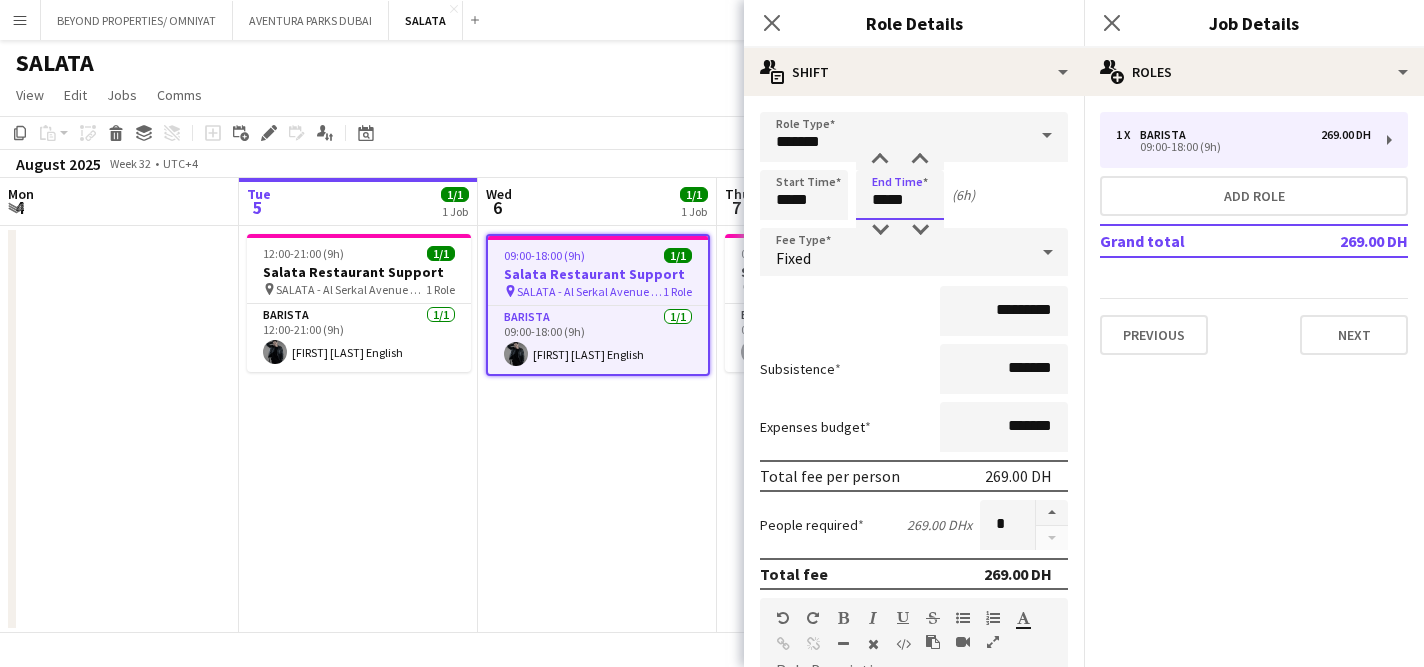 click on "*****" at bounding box center (900, 195) 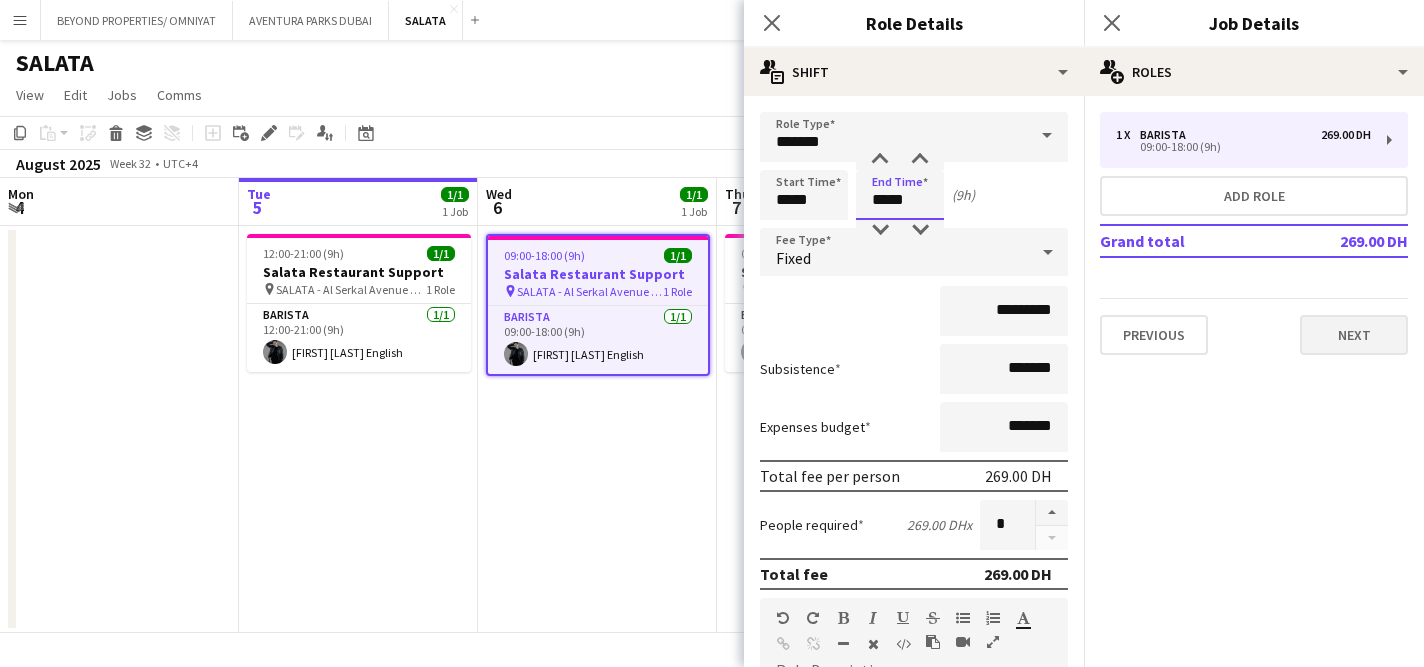 type on "*****" 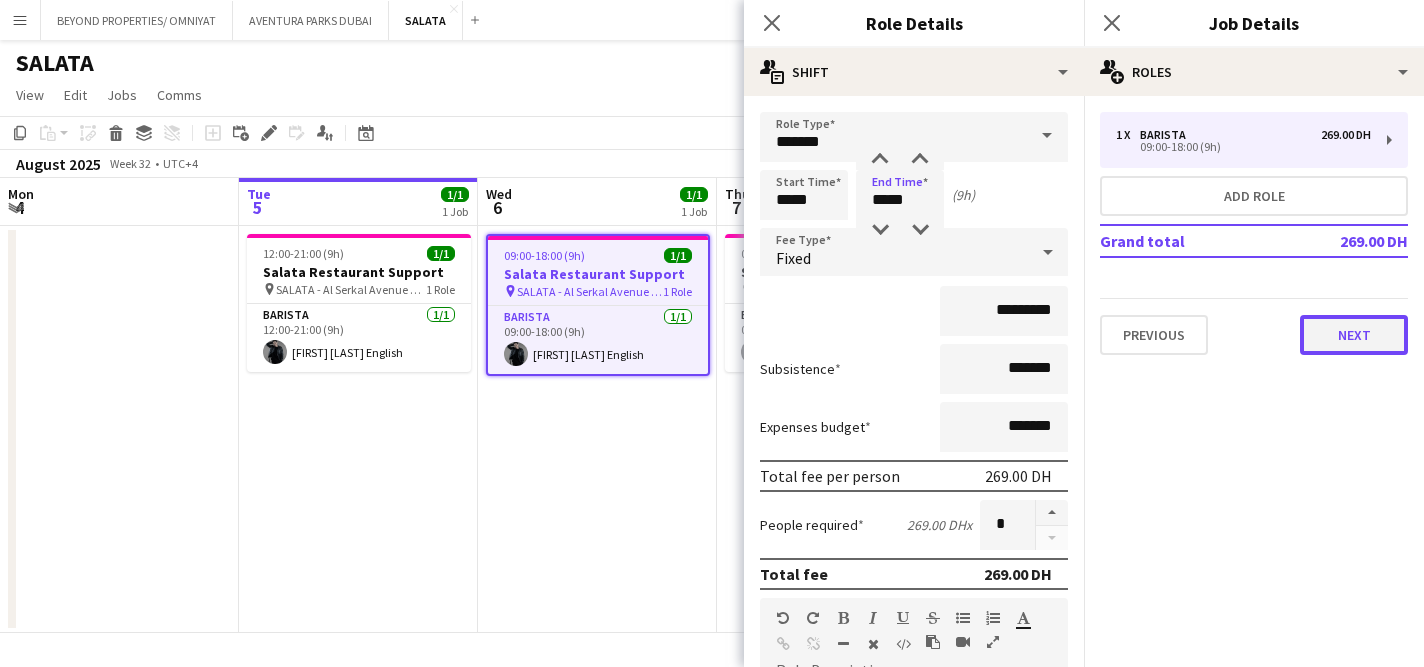 click on "Next" at bounding box center [1354, 335] 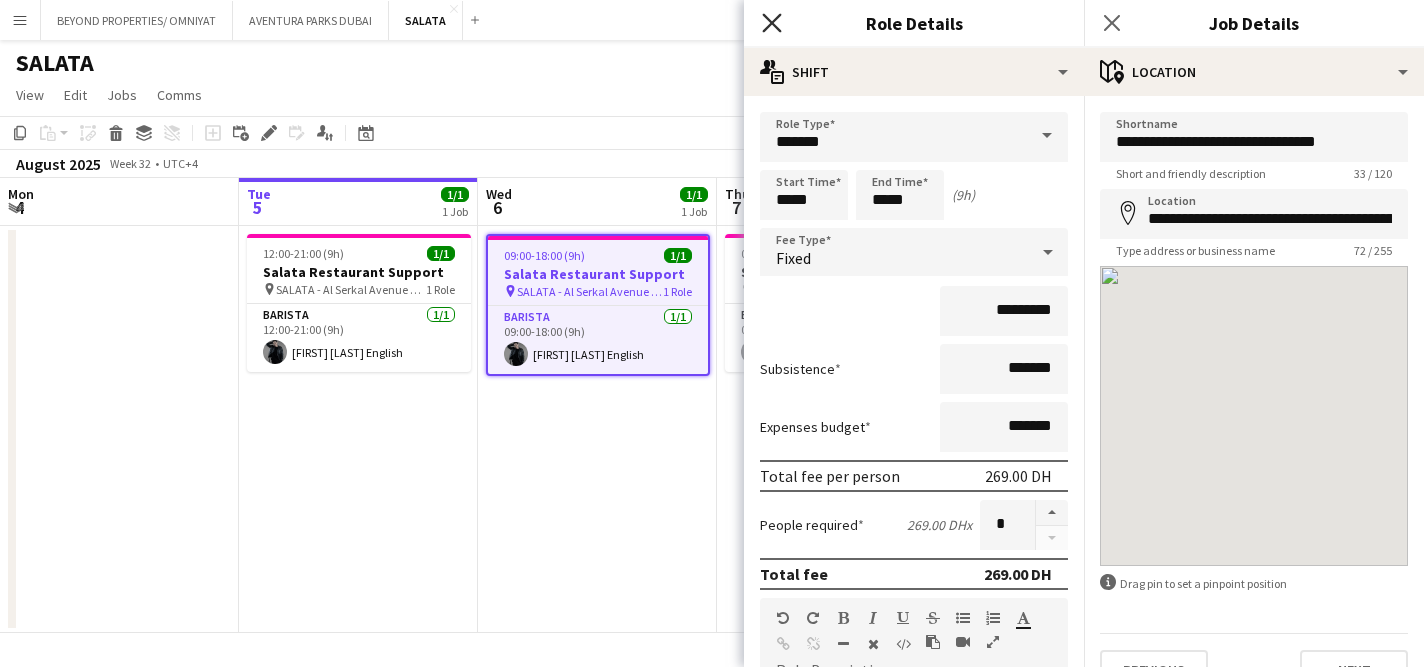 click on "Close pop-in" 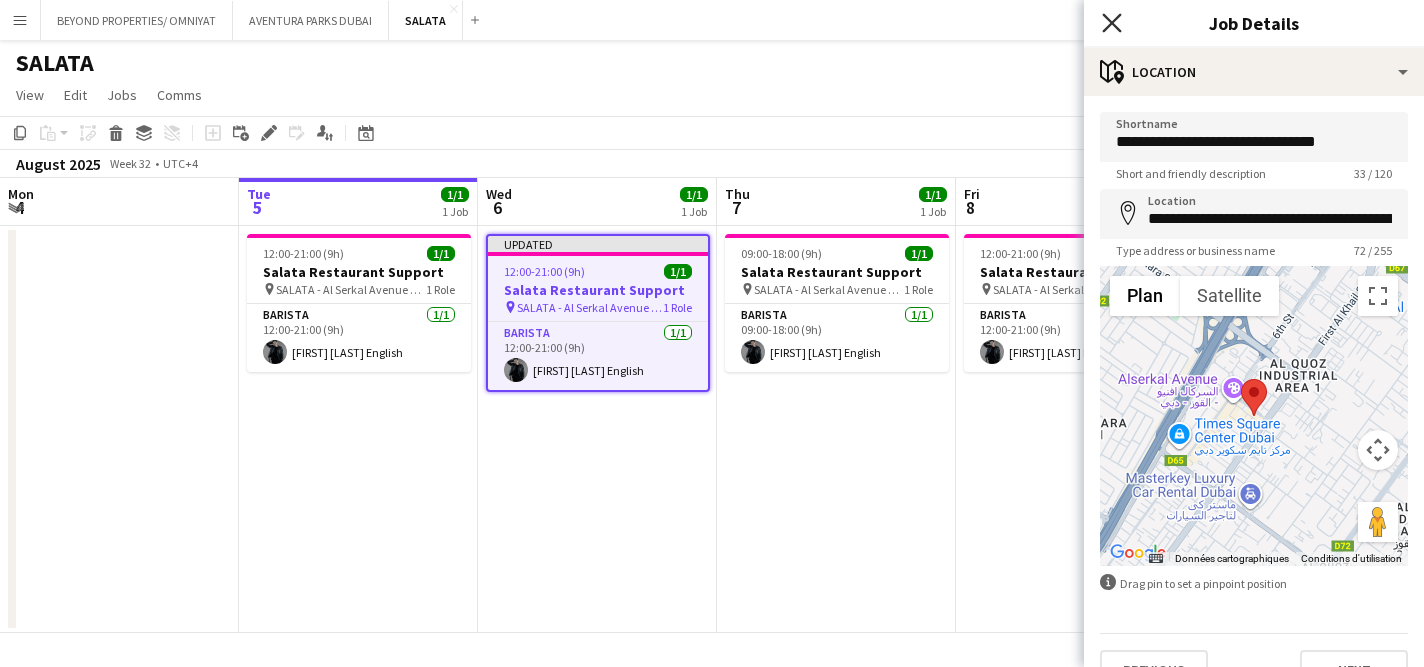 click on "Close pop-in" 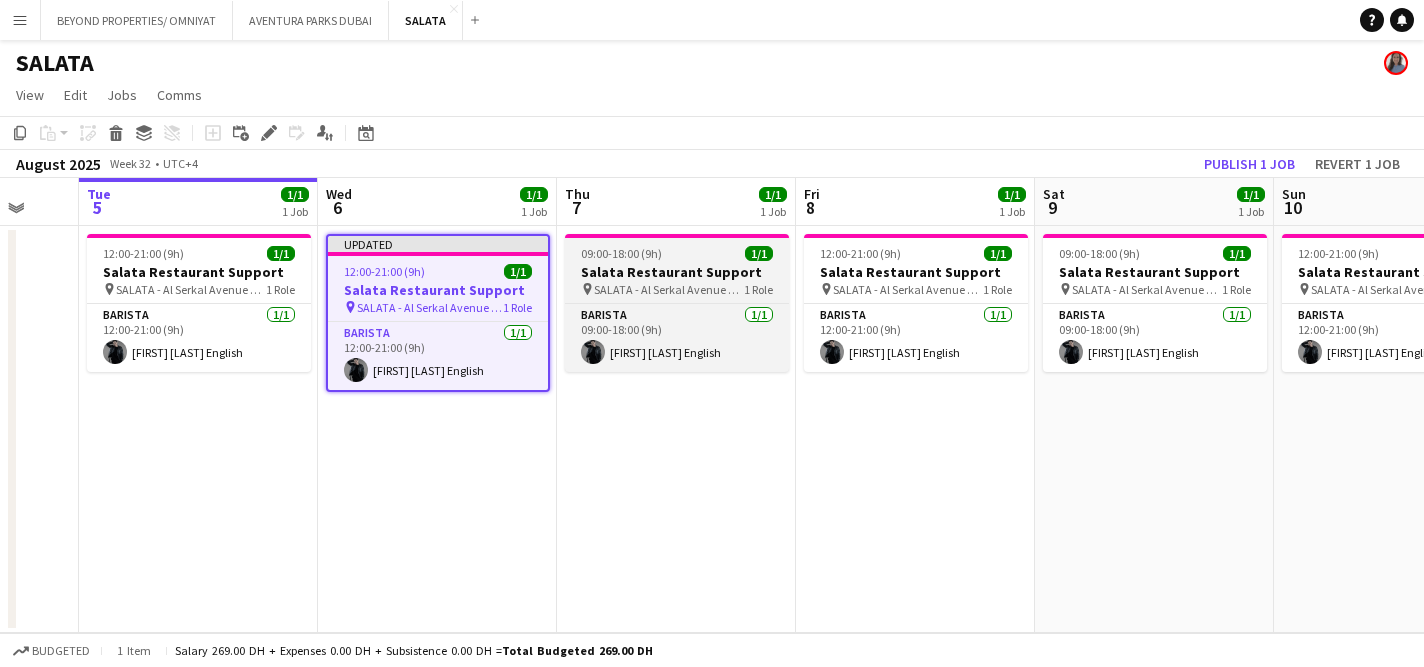 scroll, scrollTop: 0, scrollLeft: 642, axis: horizontal 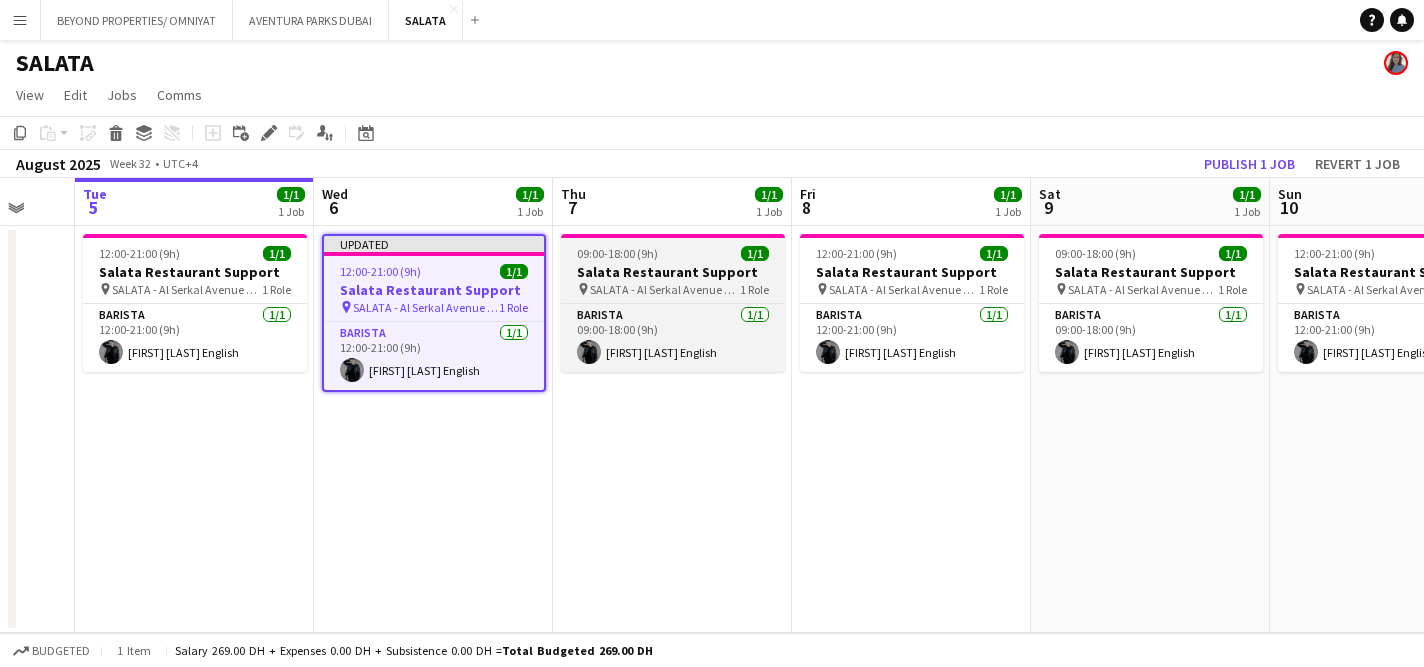 click on "Salata Restaurant Support" at bounding box center (673, 272) 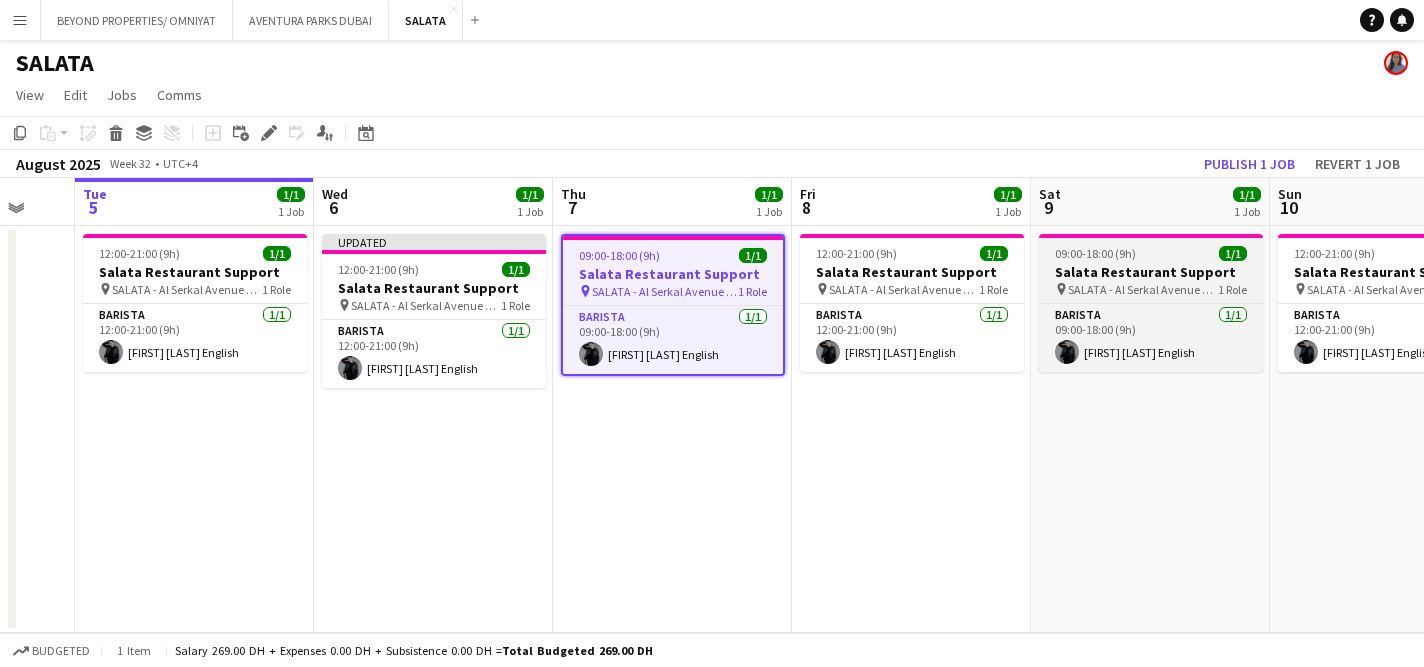 click on "09:00-18:00 (9h)" at bounding box center [1095, 253] 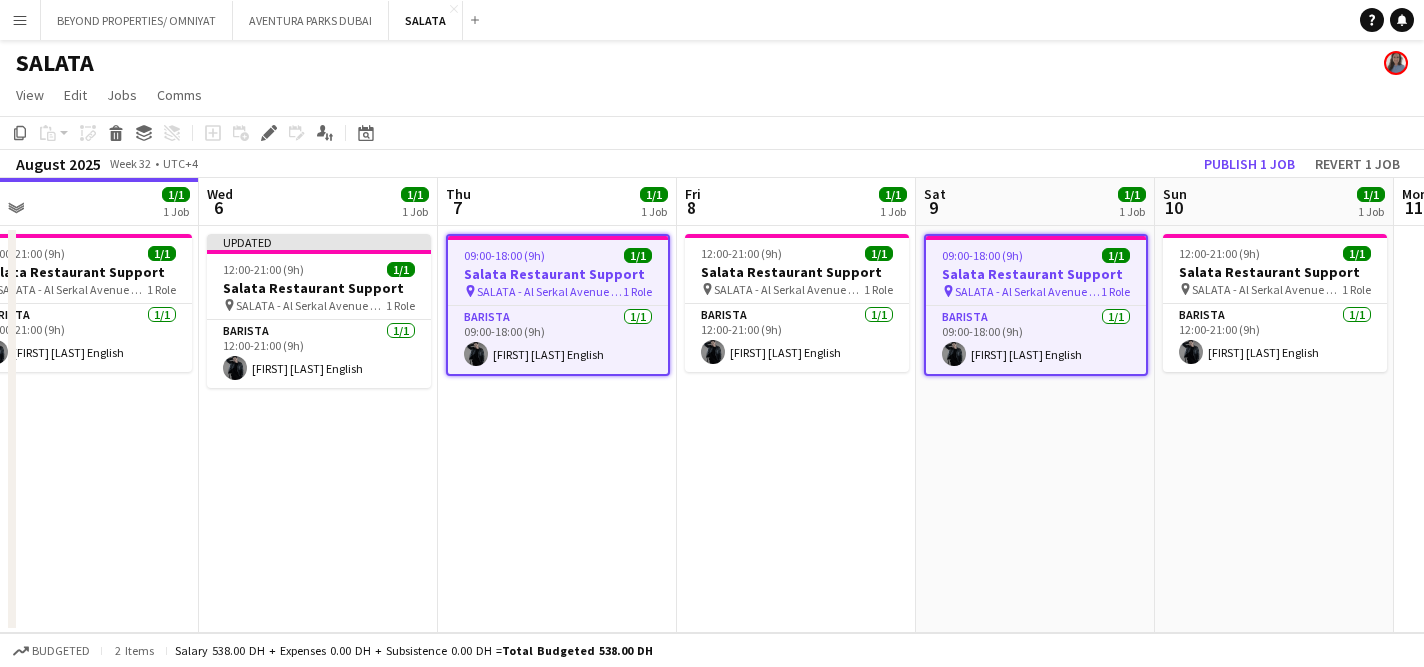 scroll, scrollTop: 0, scrollLeft: 512, axis: horizontal 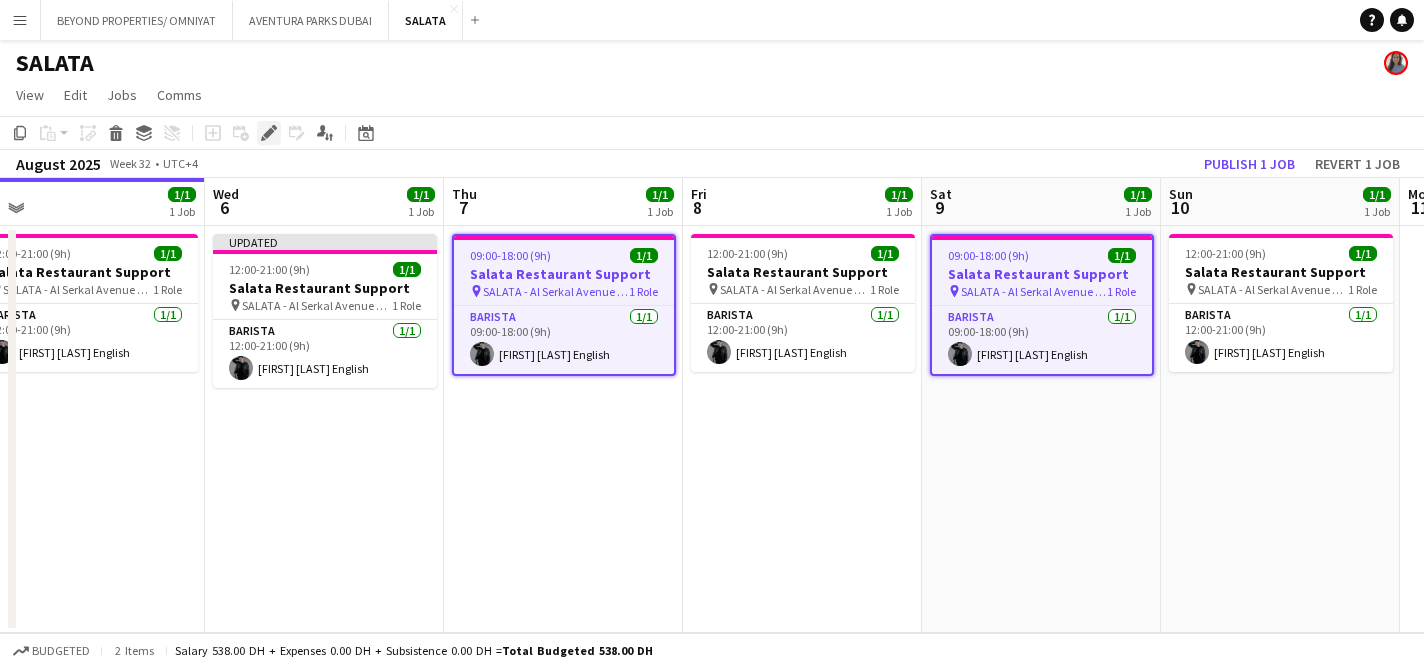 click on "Edit" 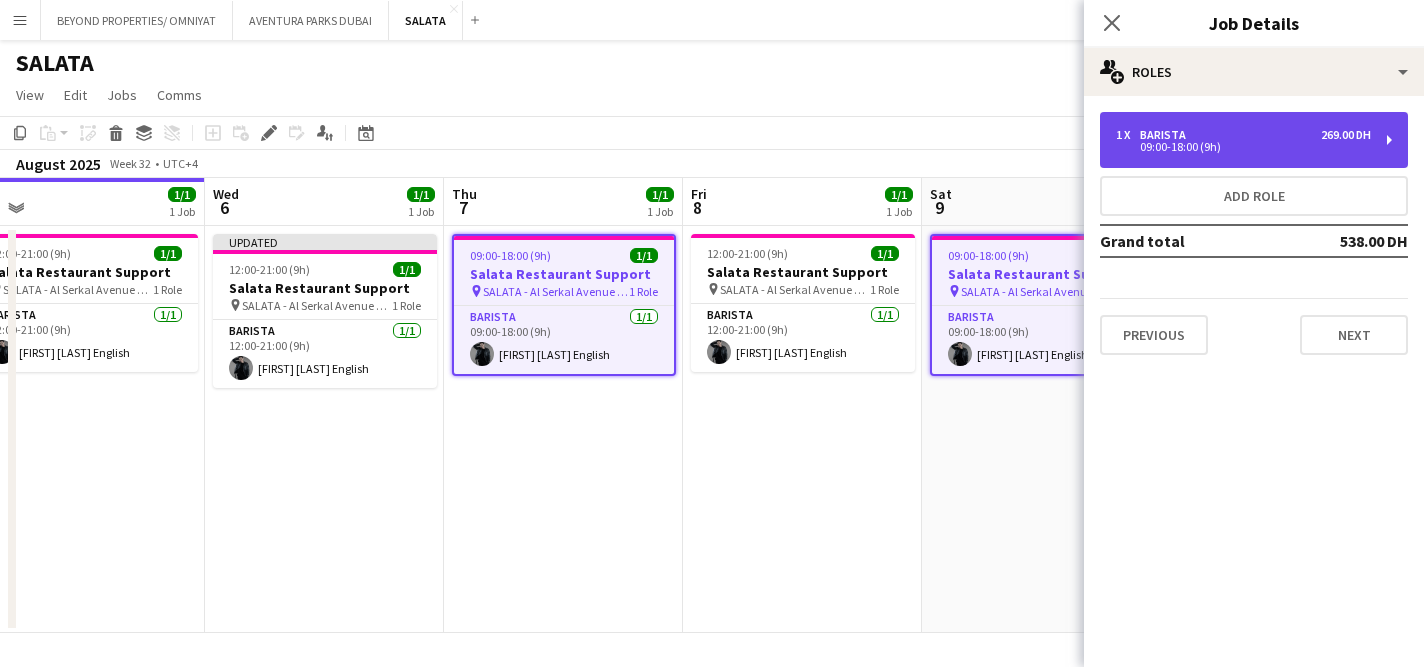 click on "09:00-18:00 (9h)" at bounding box center (1243, 147) 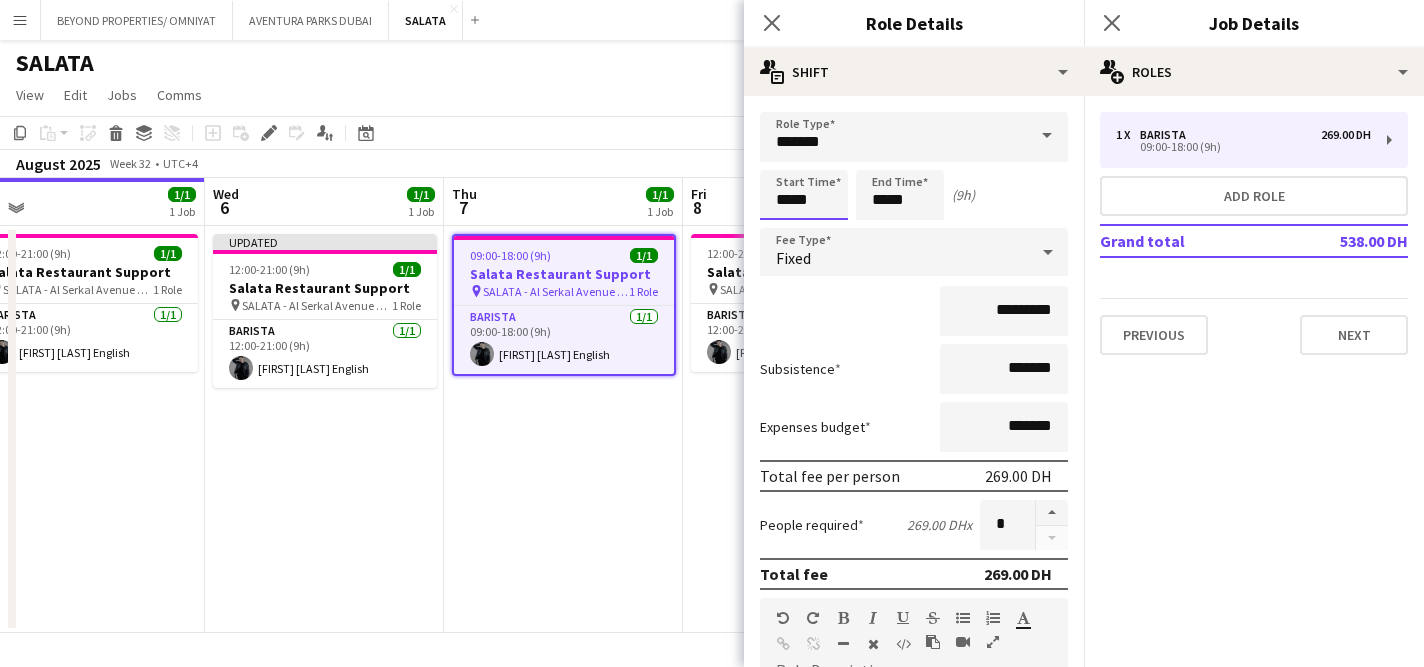 click on "*****" at bounding box center (804, 195) 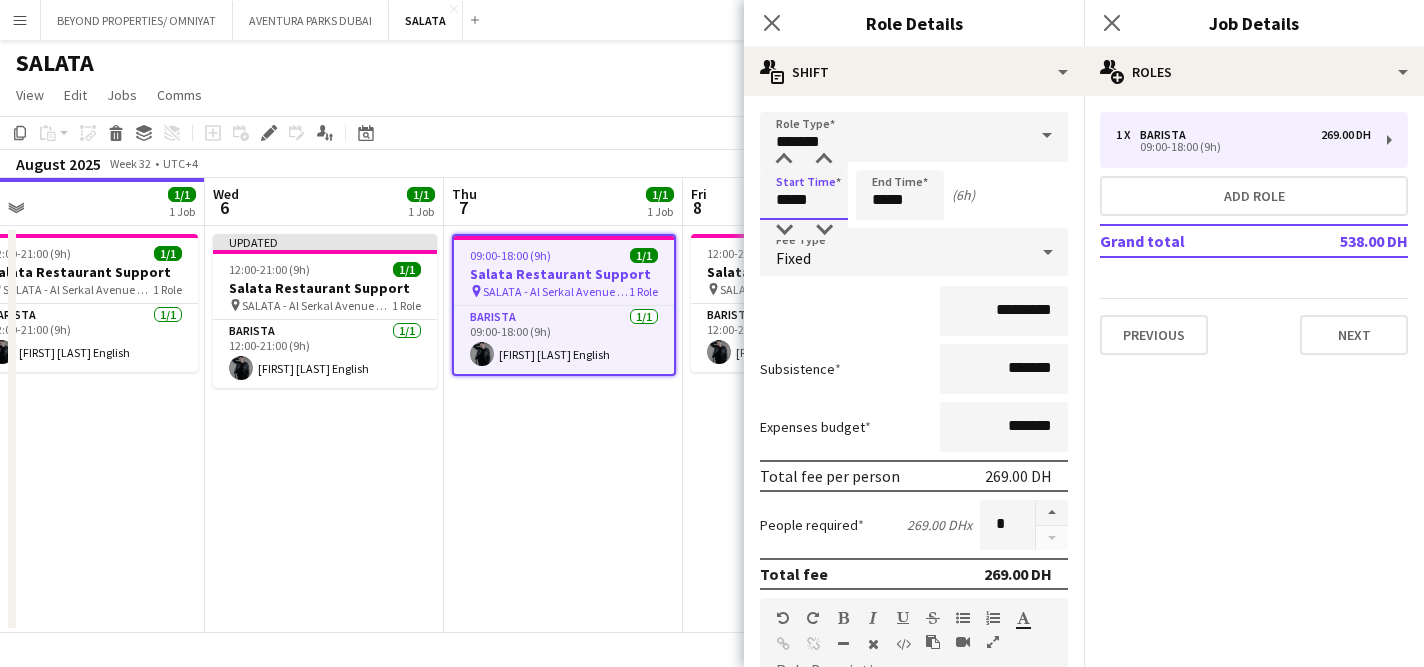 type on "*****" 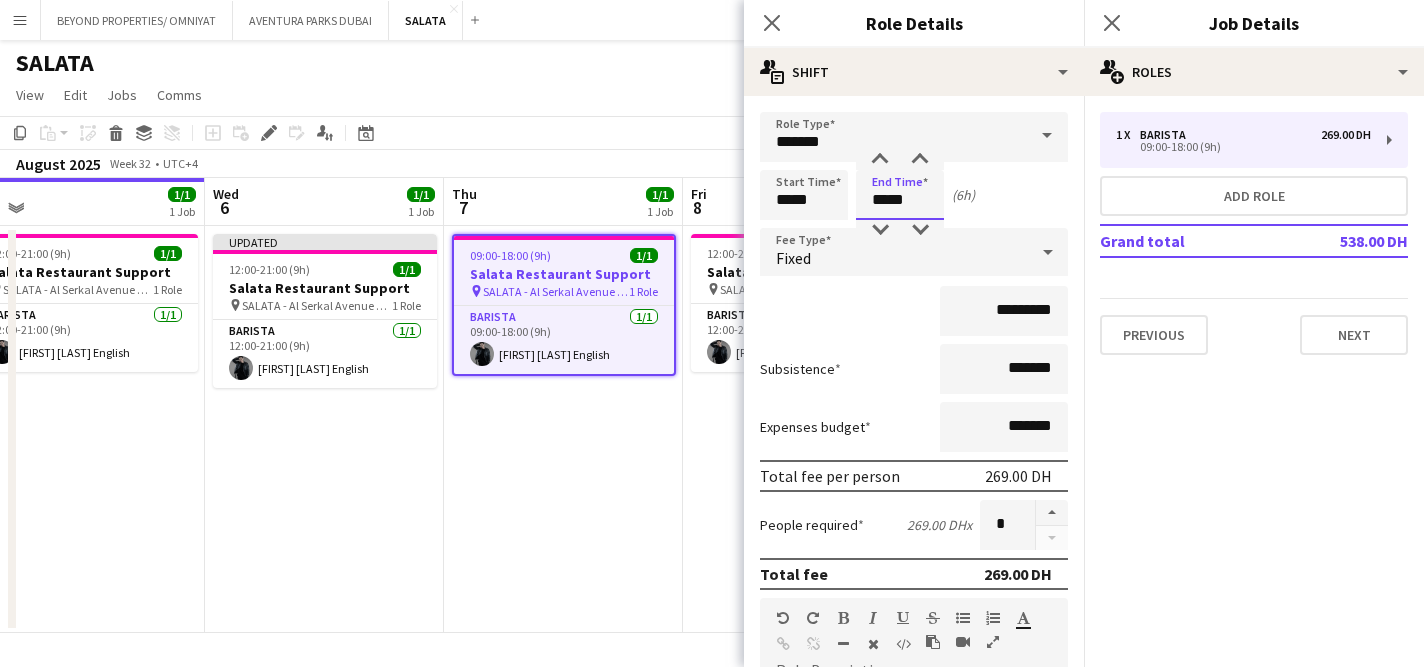 click on "*****" at bounding box center (900, 195) 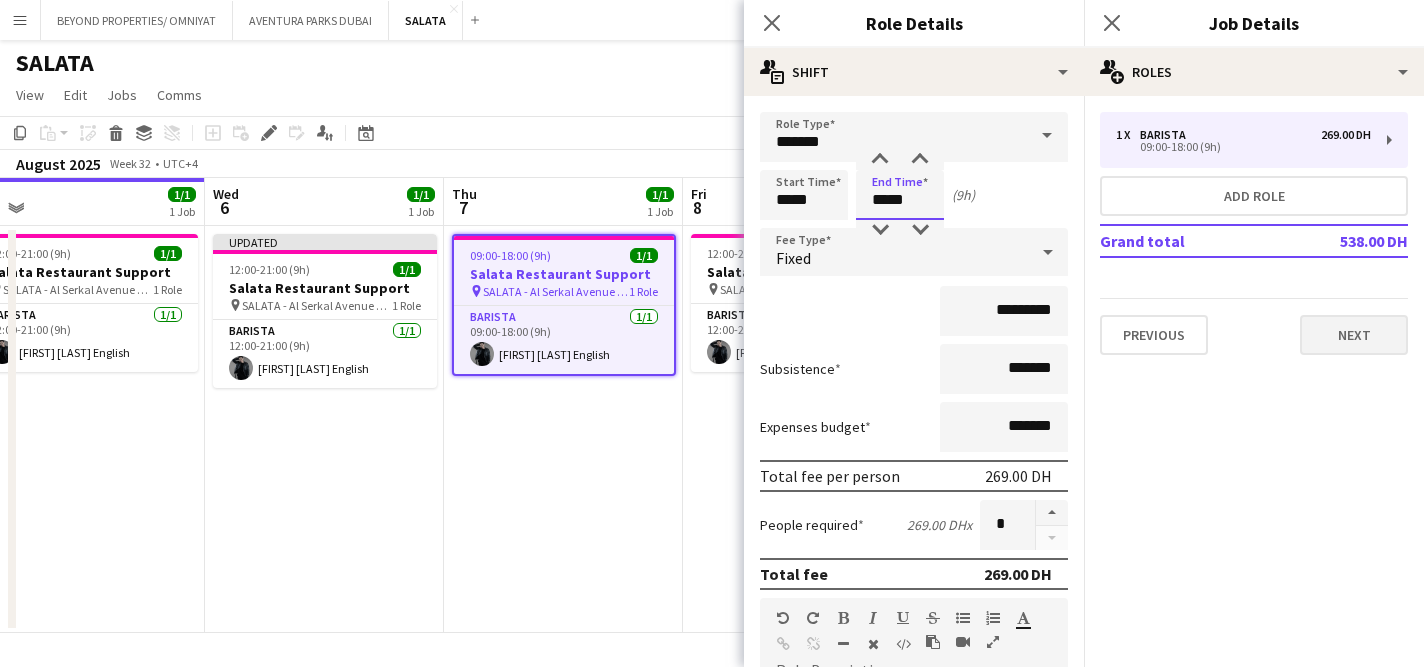 type on "*****" 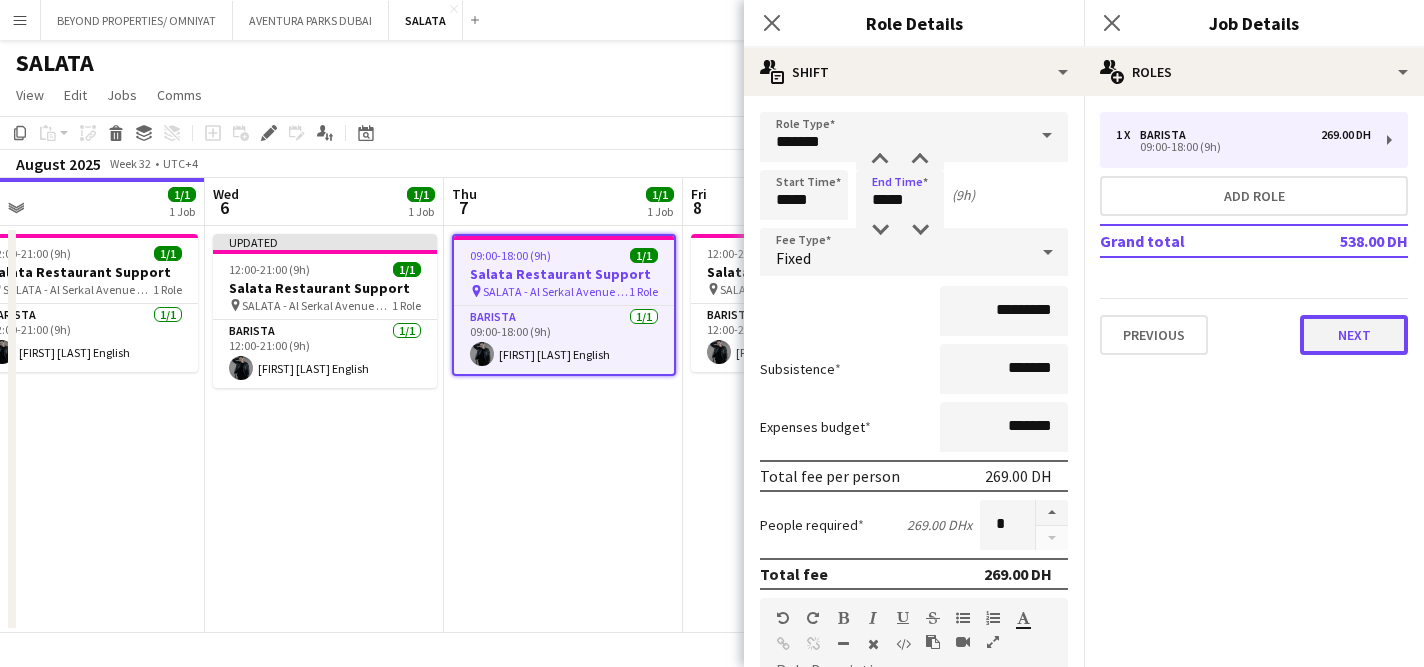 click on "Next" at bounding box center [1354, 335] 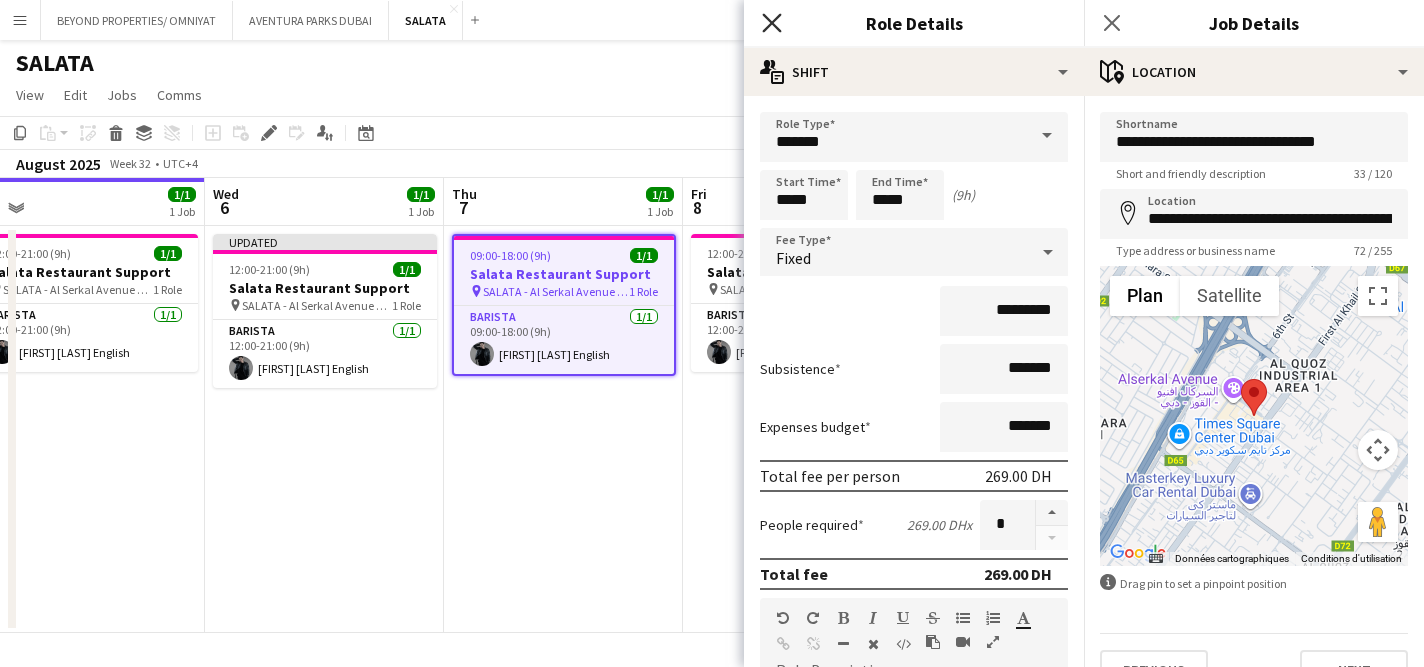 click on "Close pop-in" 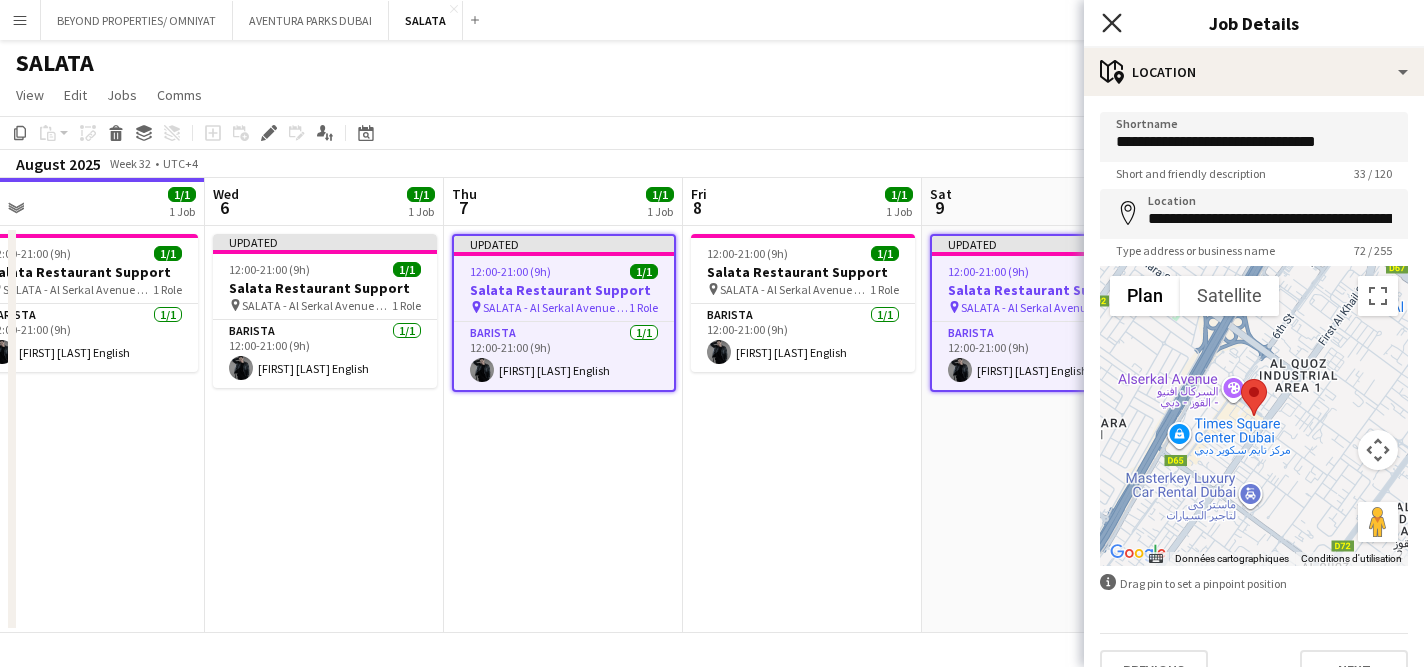 click on "Close pop-in" 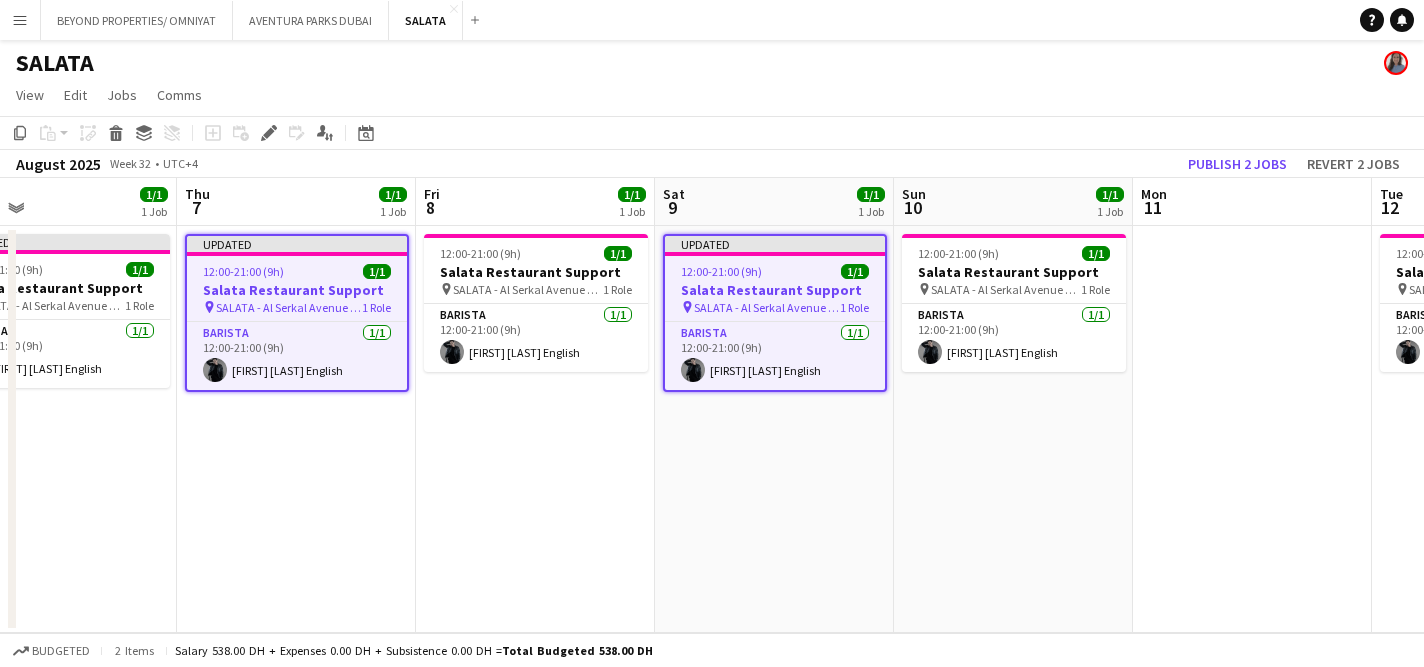 scroll, scrollTop: 0, scrollLeft: 544, axis: horizontal 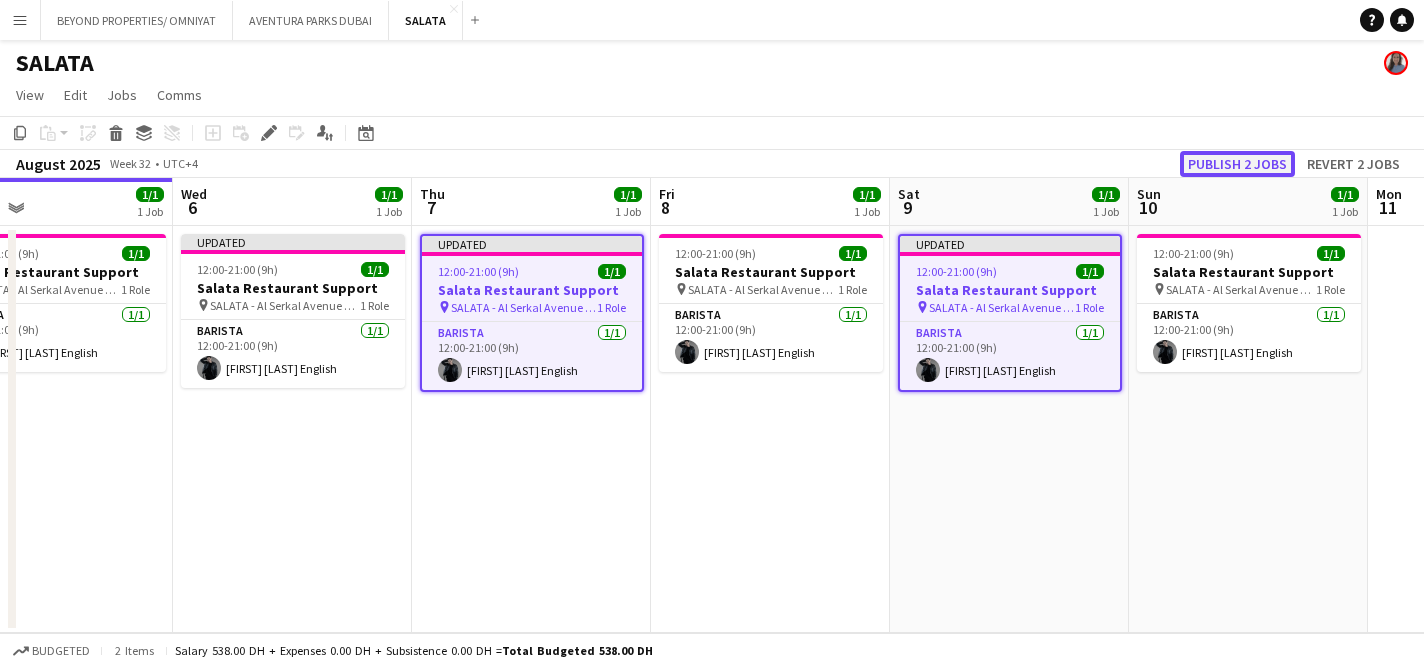 click on "Publish 2 jobs" 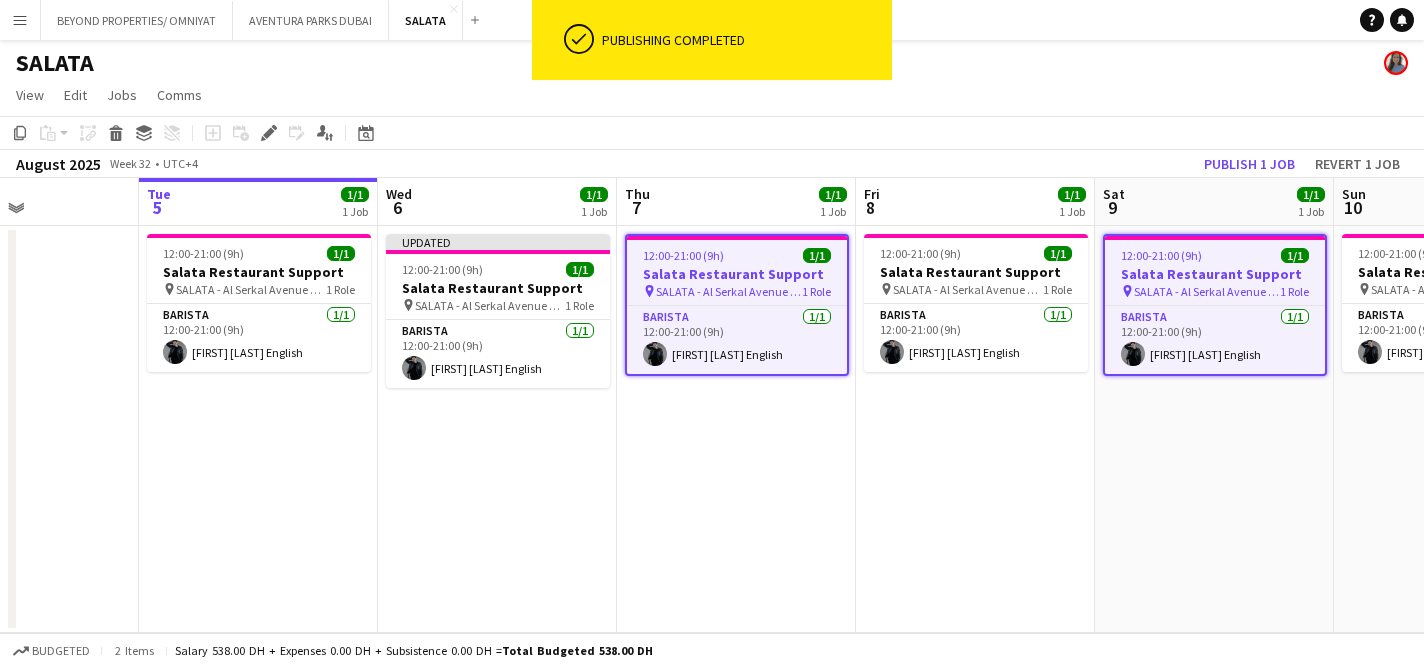 scroll, scrollTop: 0, scrollLeft: 543, axis: horizontal 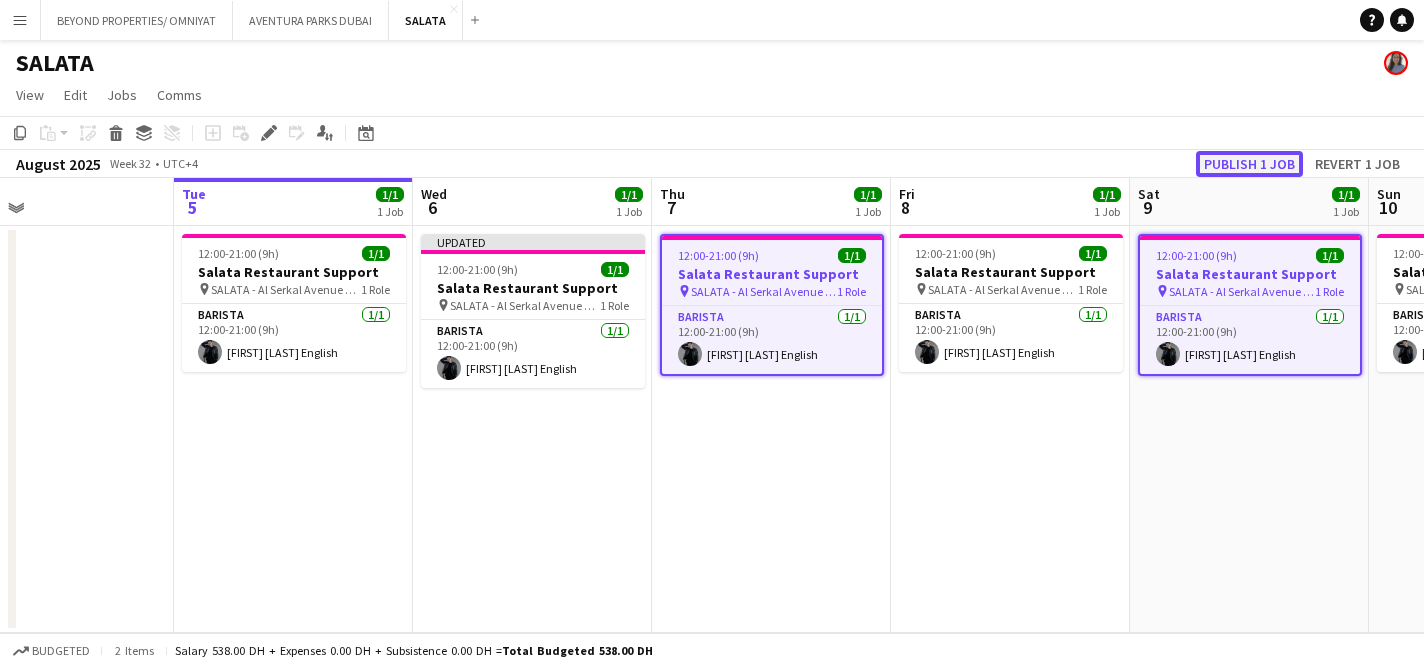 click on "Publish 1 job" 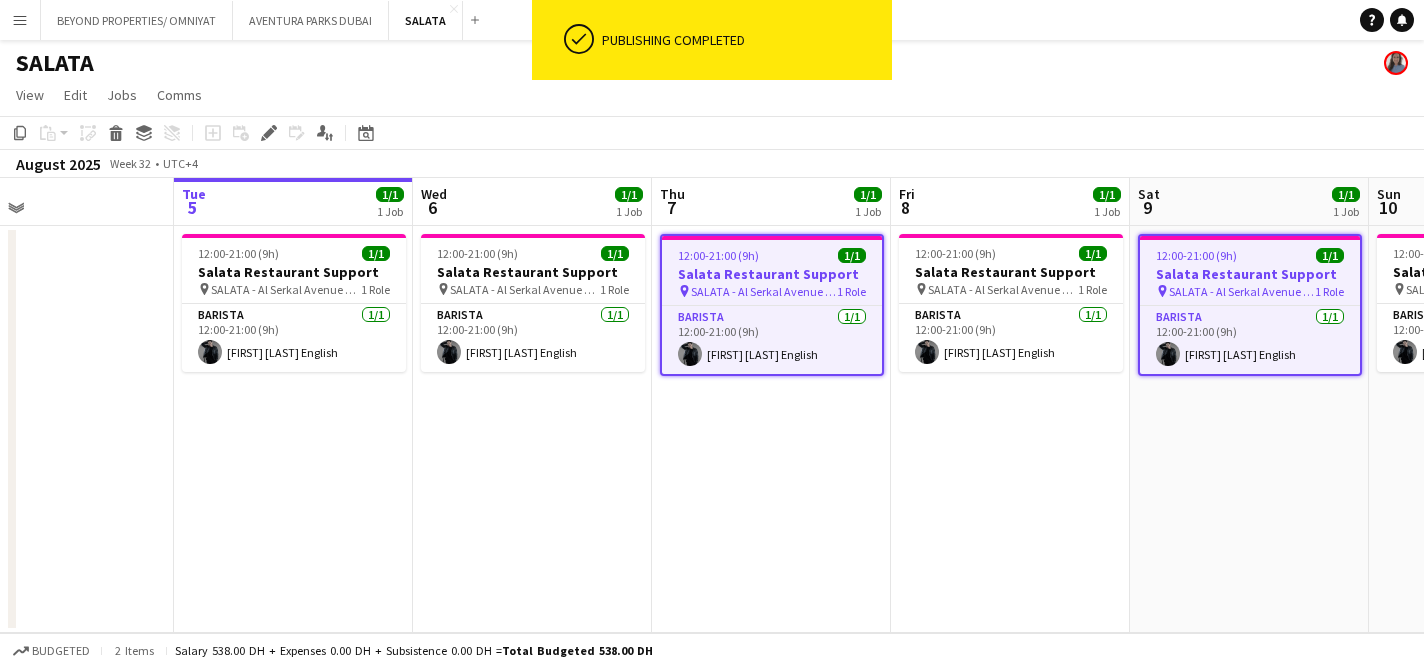 click on "12:00-21:00 (9h)    1/1   Salata Restaurant Support
pin
SALATA - Al Serkal Avenue Al Quoz   1 Role   Barista   1/1   12:00-21:00 (9h)
Nathan piolo English" at bounding box center (532, 429) 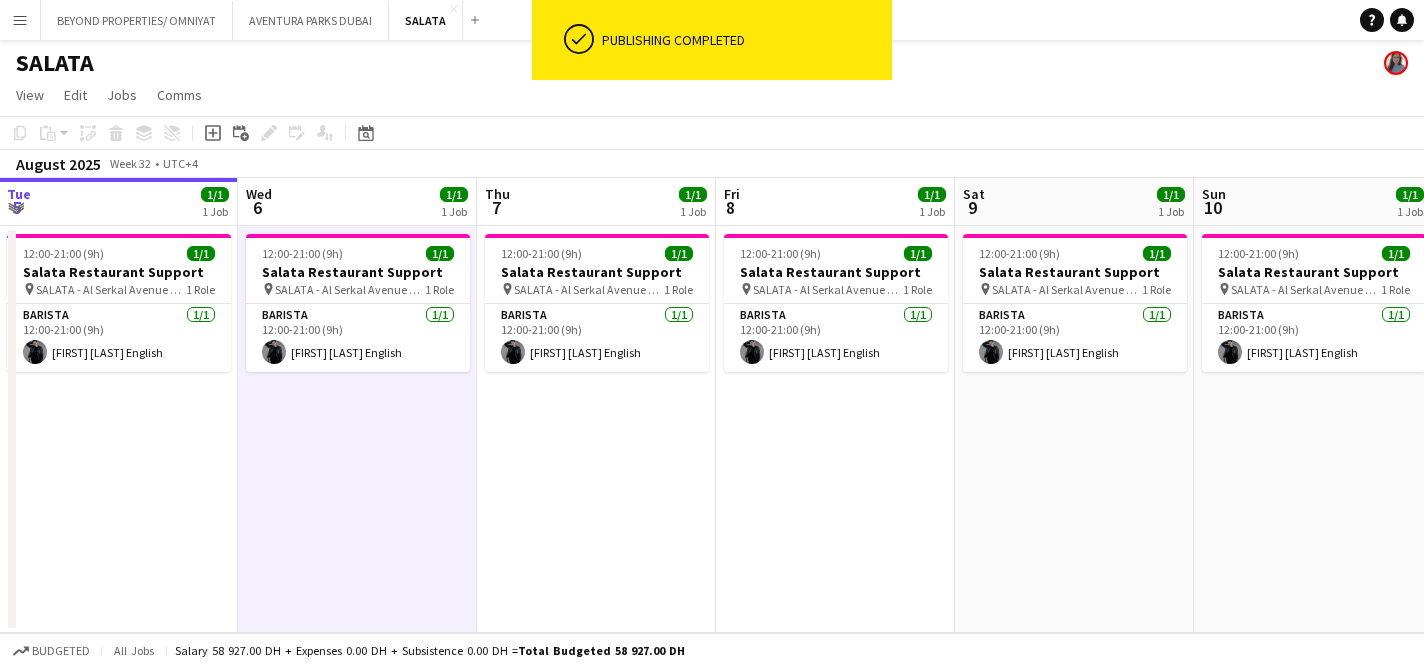 scroll, scrollTop: 0, scrollLeft: 719, axis: horizontal 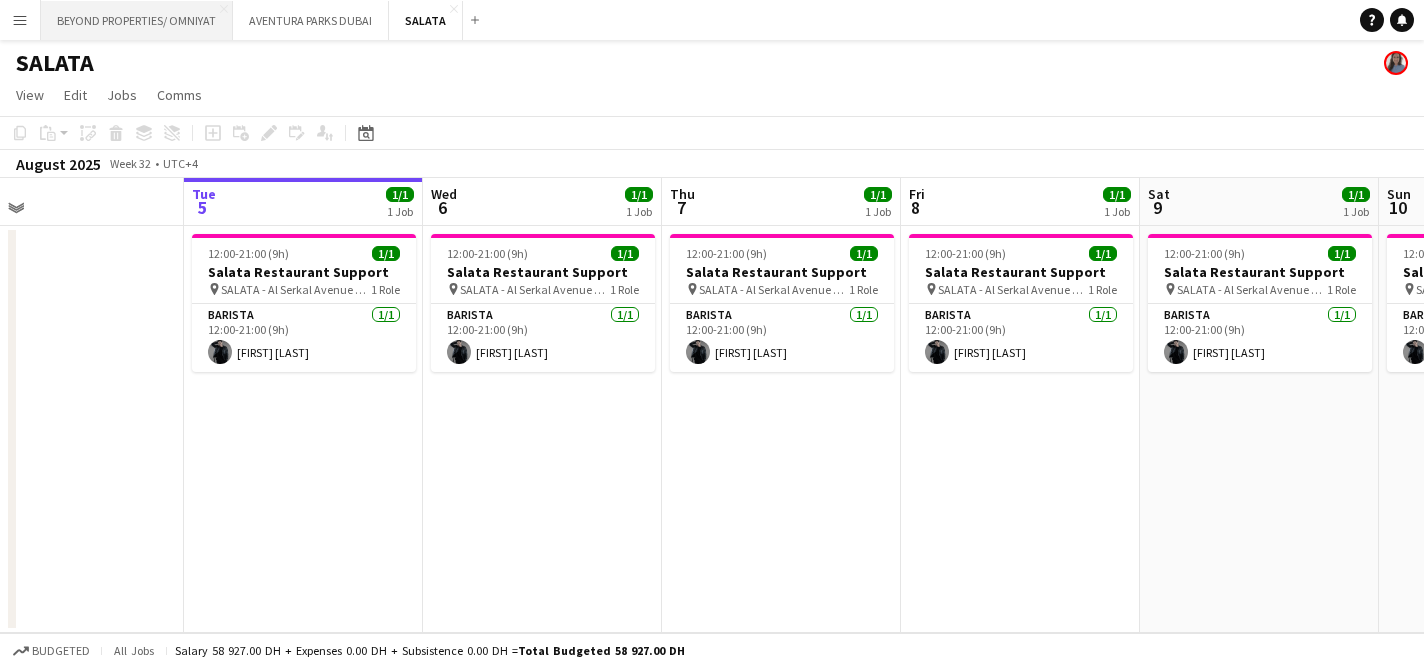 click on "BEYOND PROPERTIES/ OMNIYAT
Close" at bounding box center (137, 20) 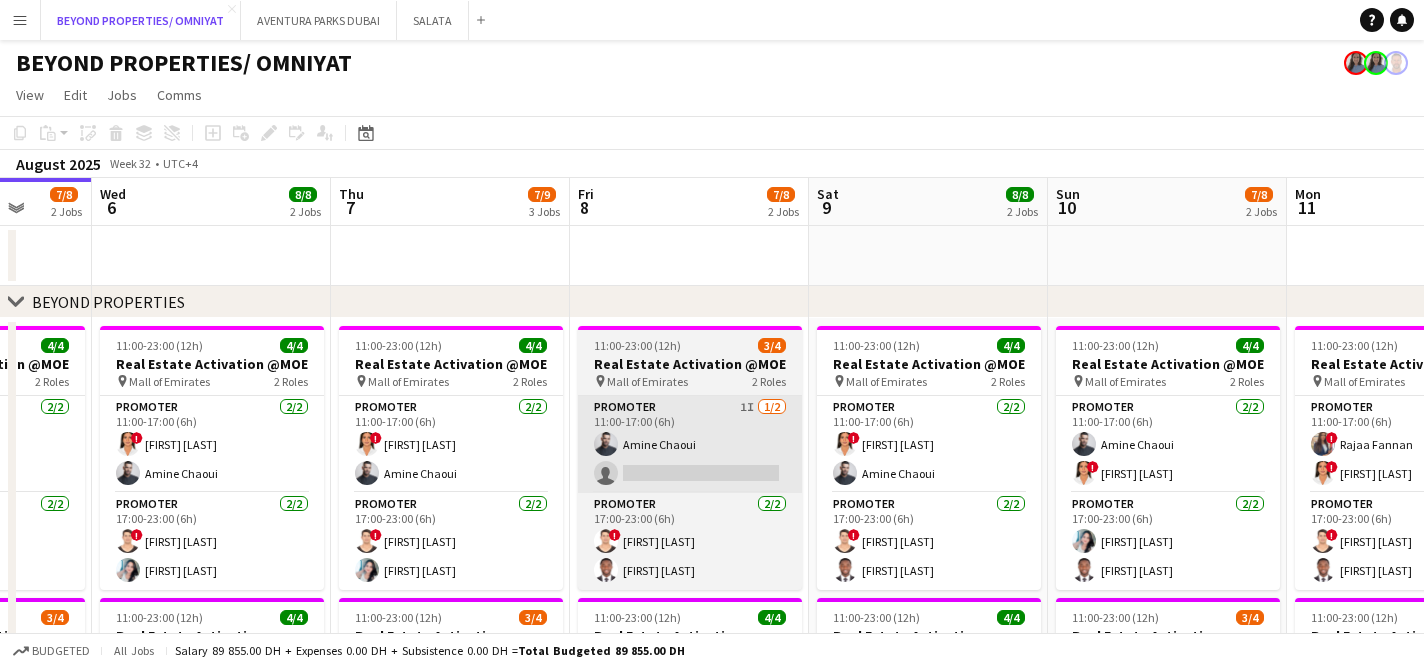 scroll, scrollTop: 0, scrollLeft: 623, axis: horizontal 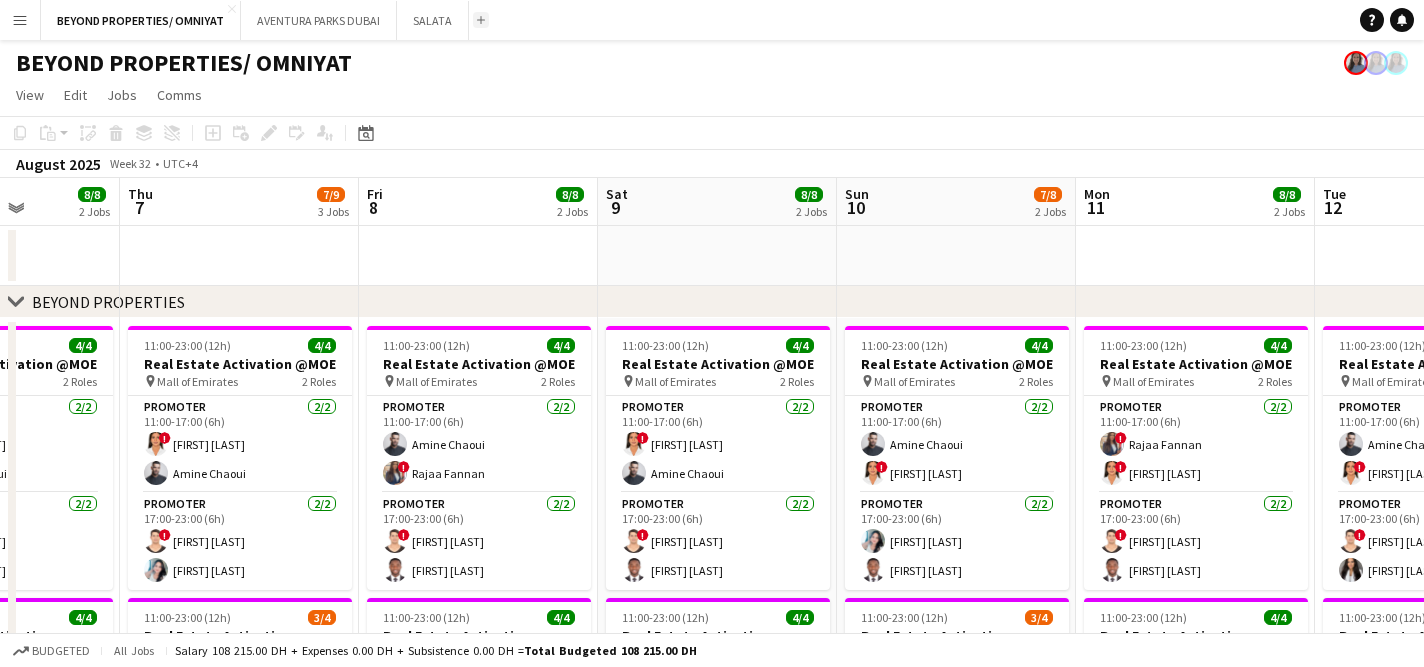 click on "Add" at bounding box center (481, 20) 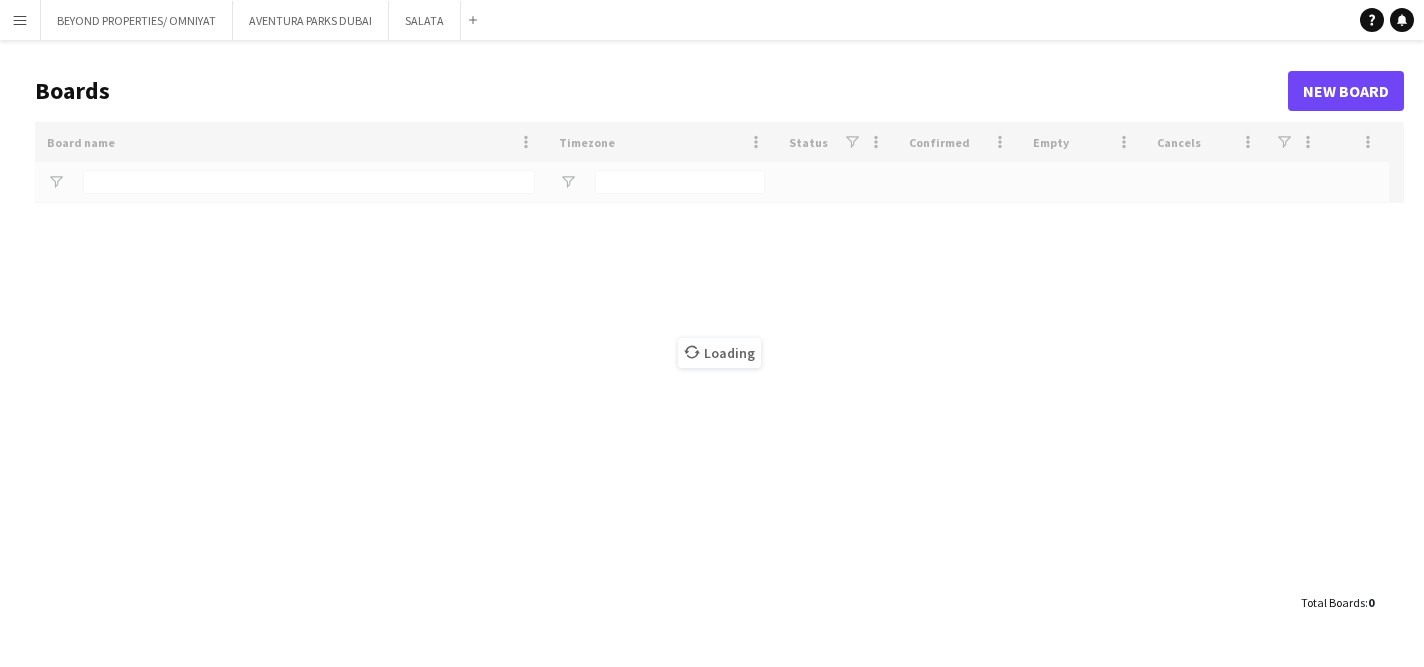 click on "Menu" at bounding box center [20, 20] 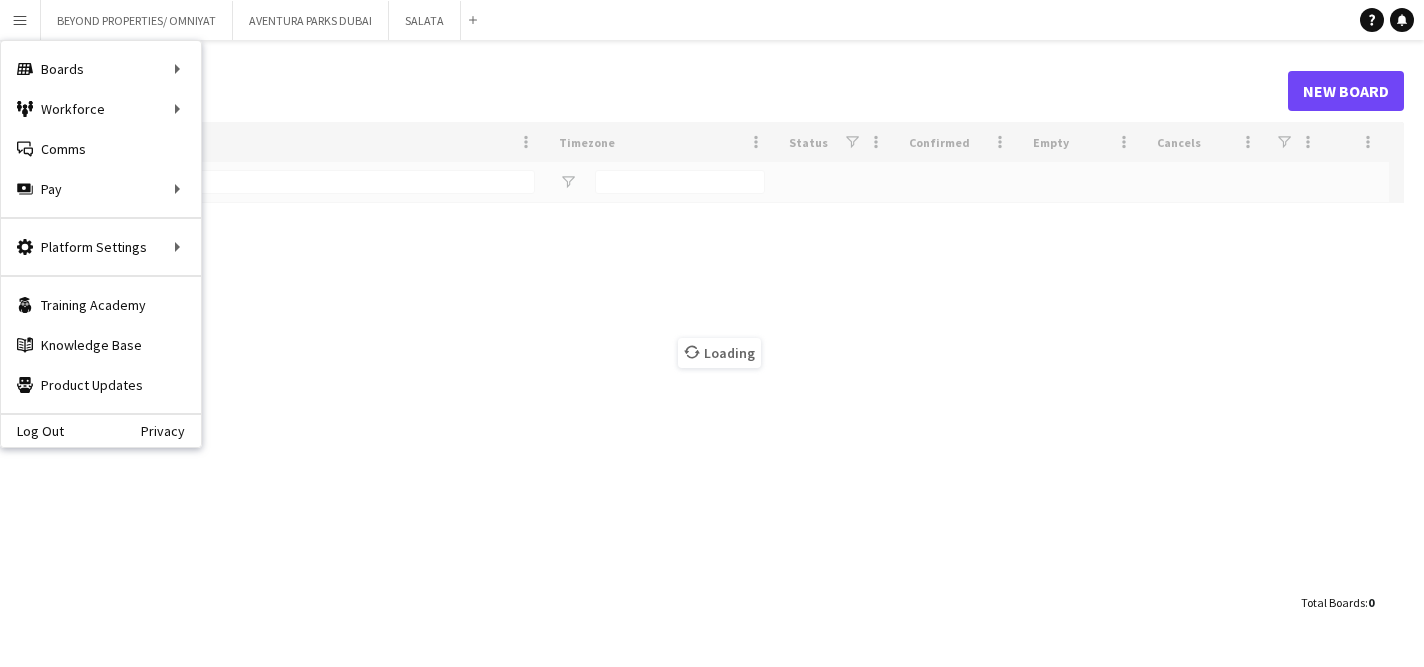 type on "******" 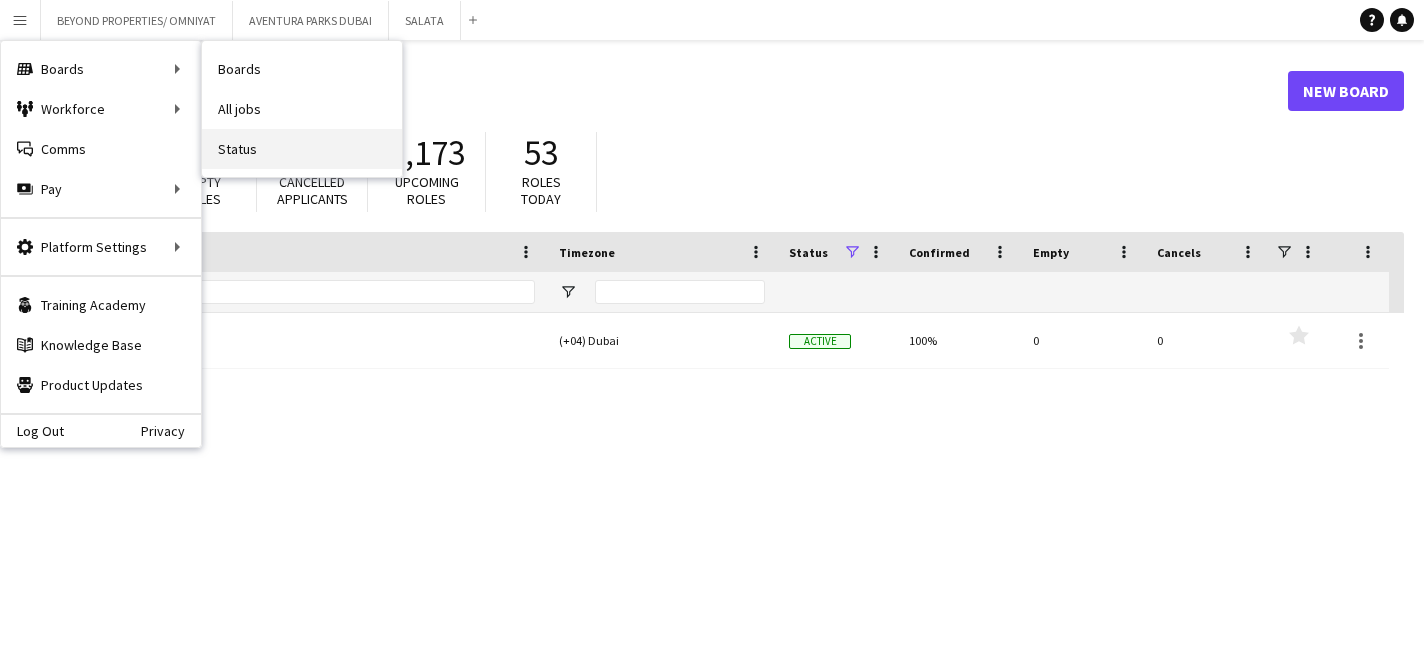 click on "Status" at bounding box center (302, 149) 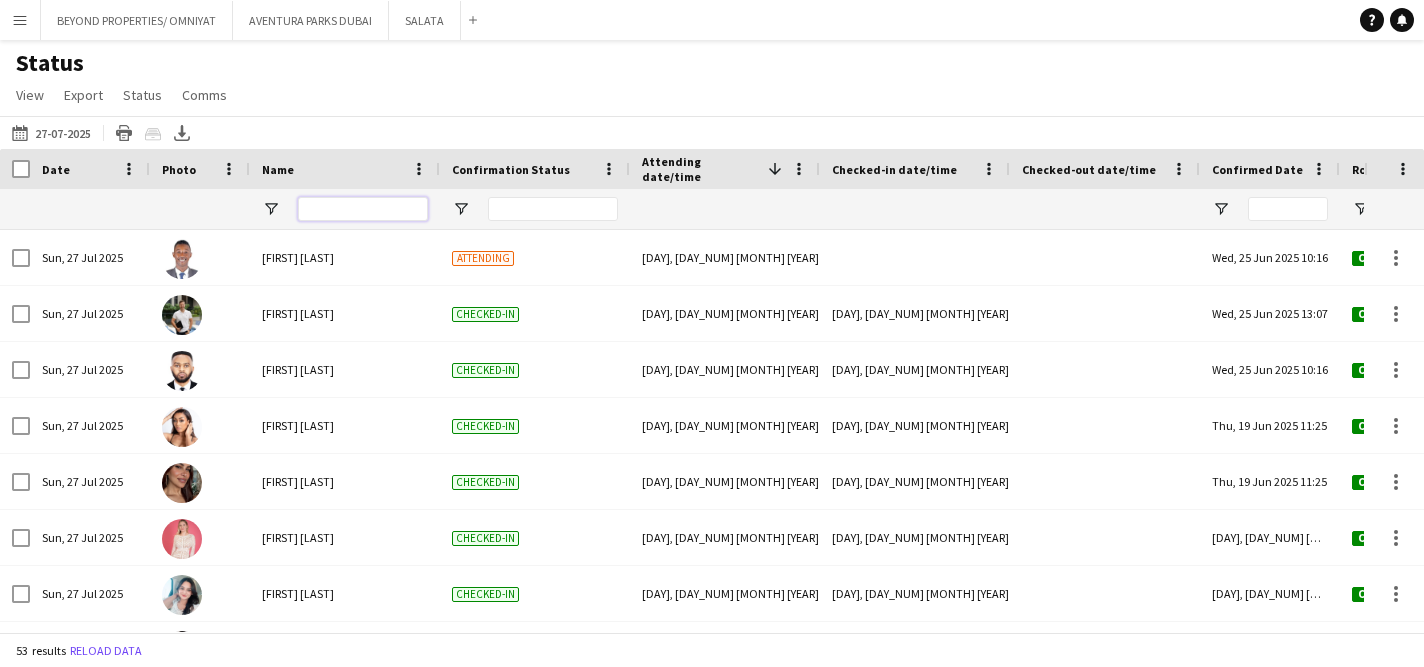 click at bounding box center (363, 209) 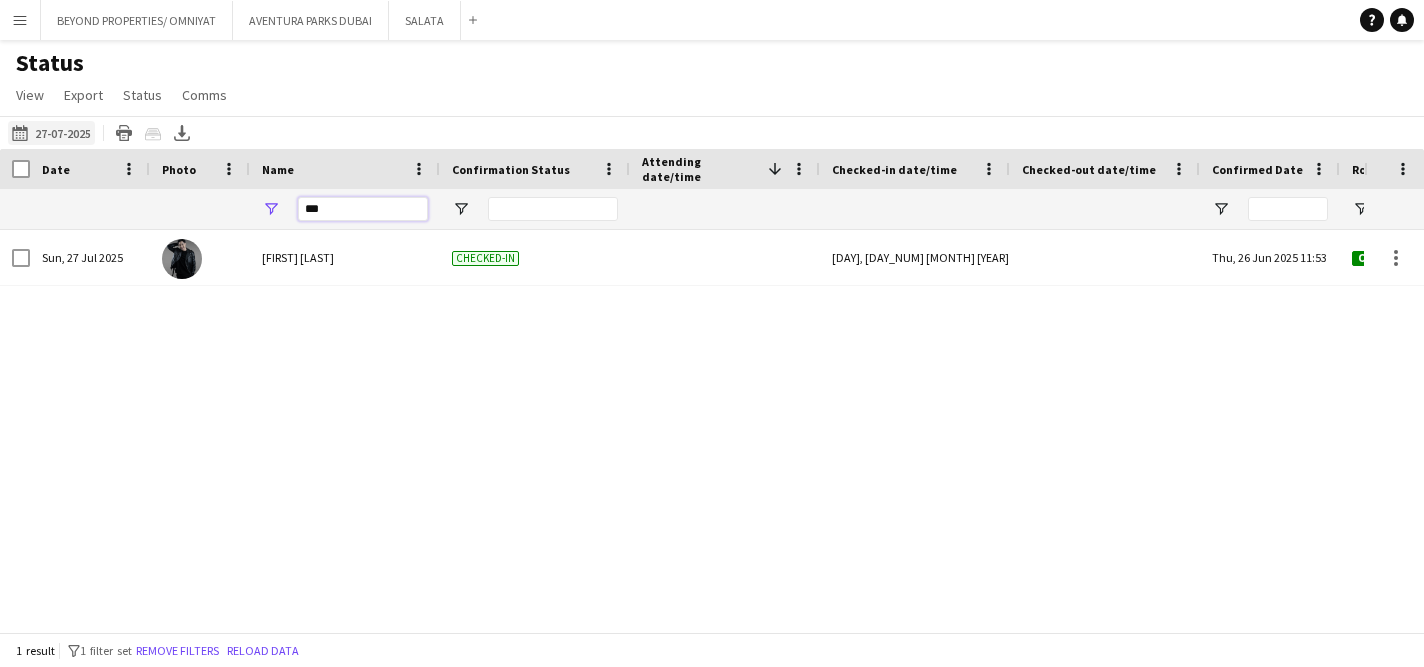 type on "***" 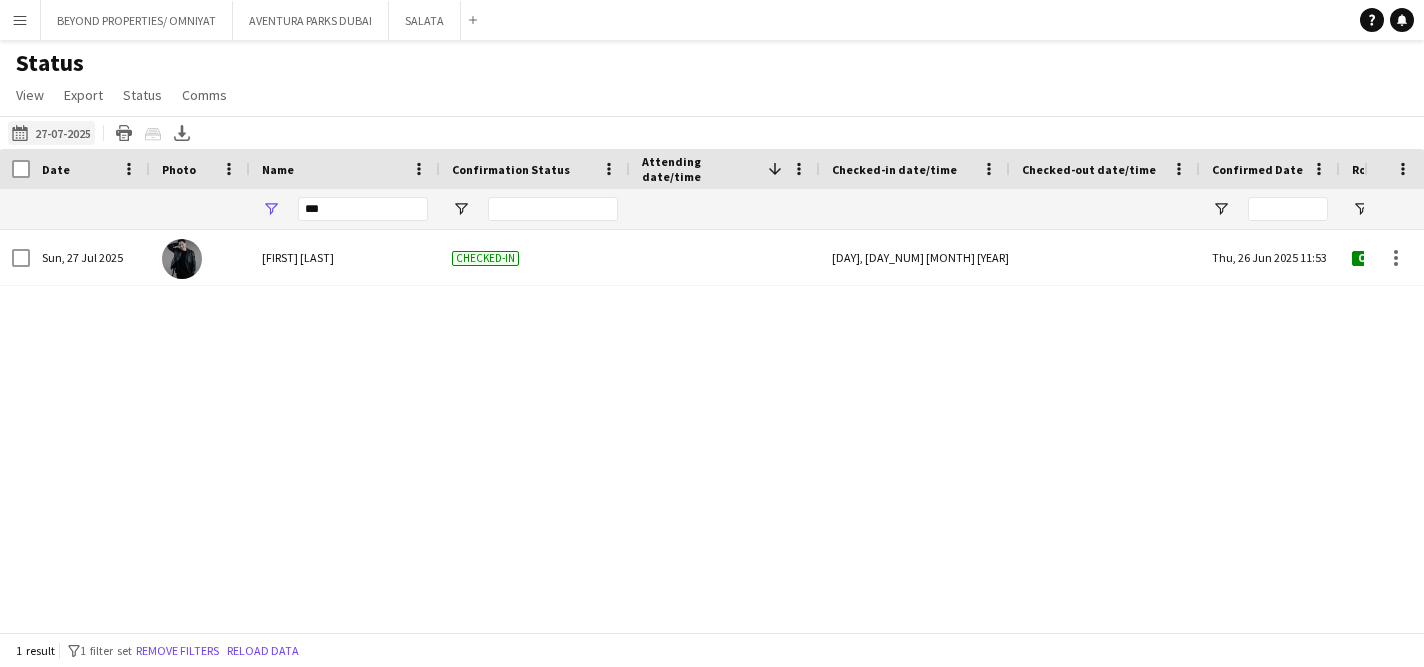 click on "05-08-2025 to 11-08-2025
27-07-2025" 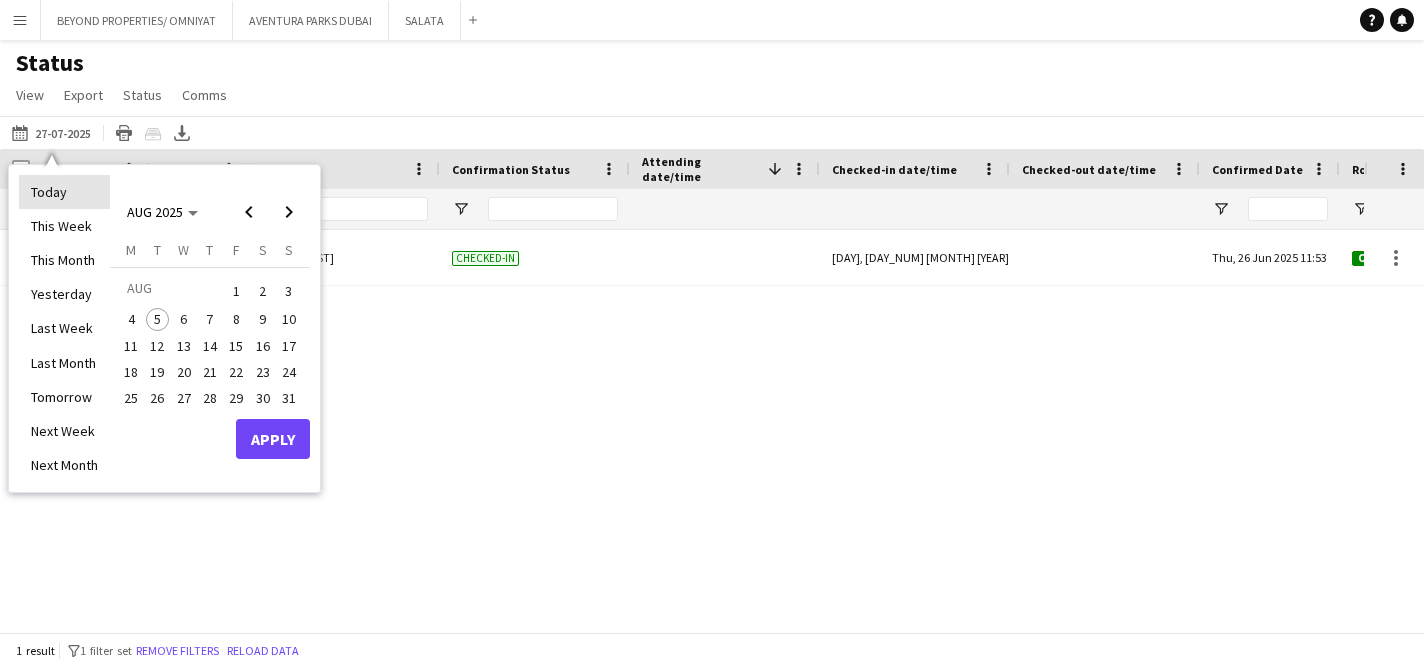 click on "Today" at bounding box center (64, 192) 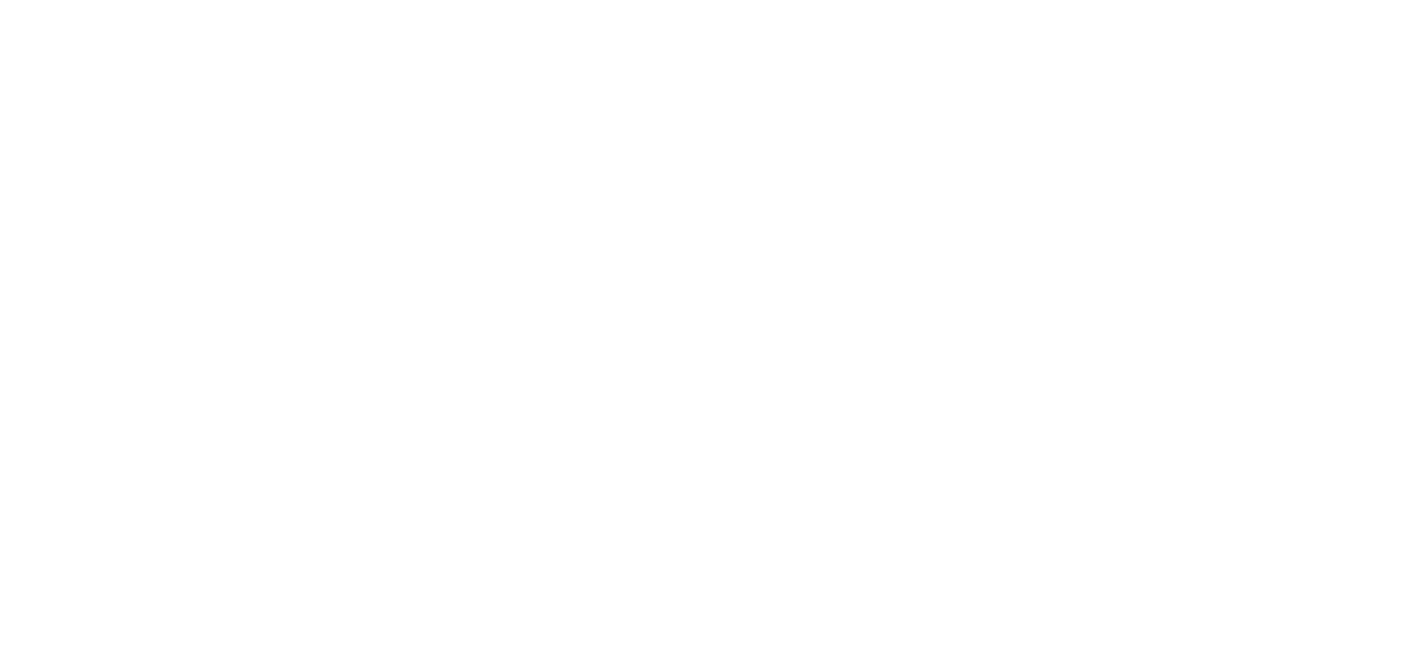 scroll, scrollTop: 0, scrollLeft: 0, axis: both 